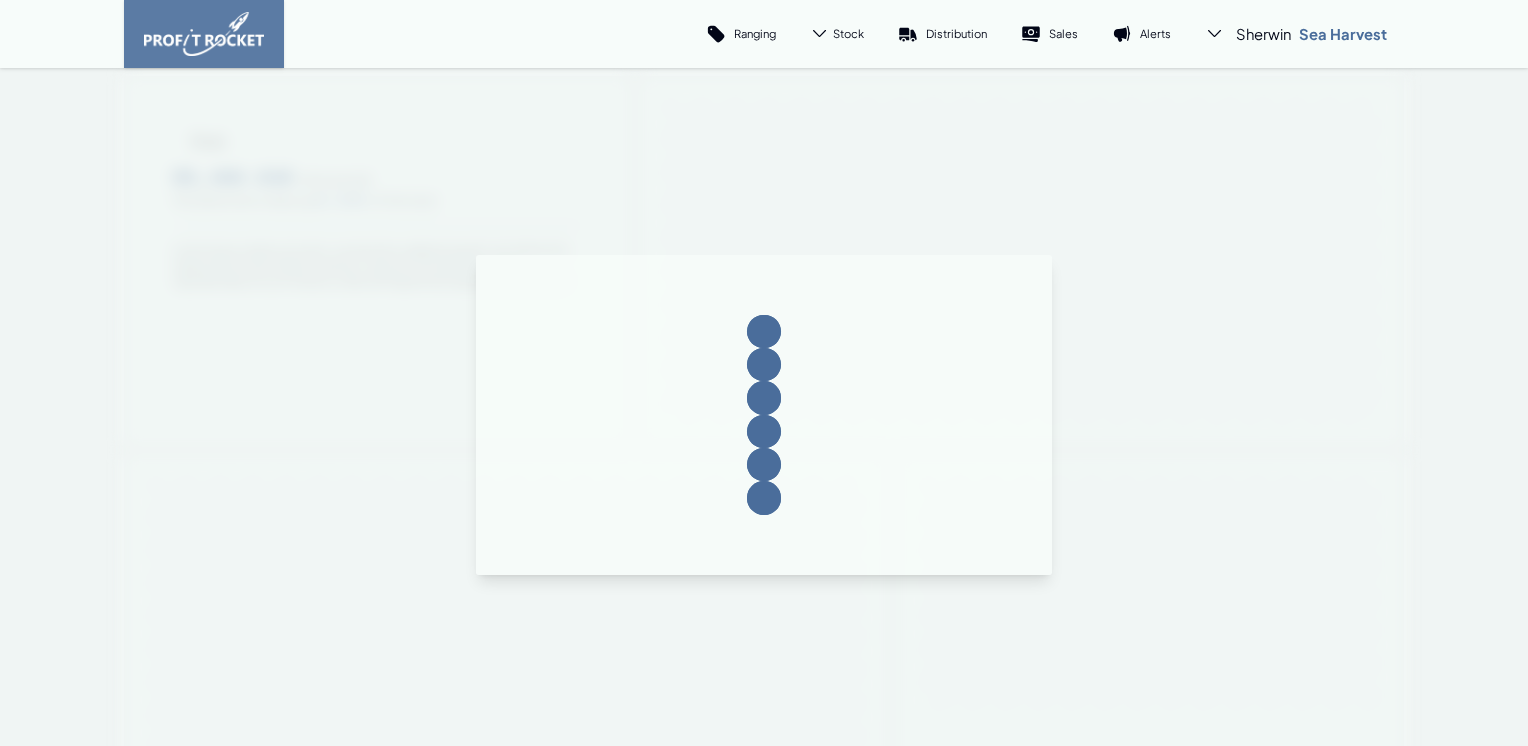 scroll, scrollTop: 0, scrollLeft: 0, axis: both 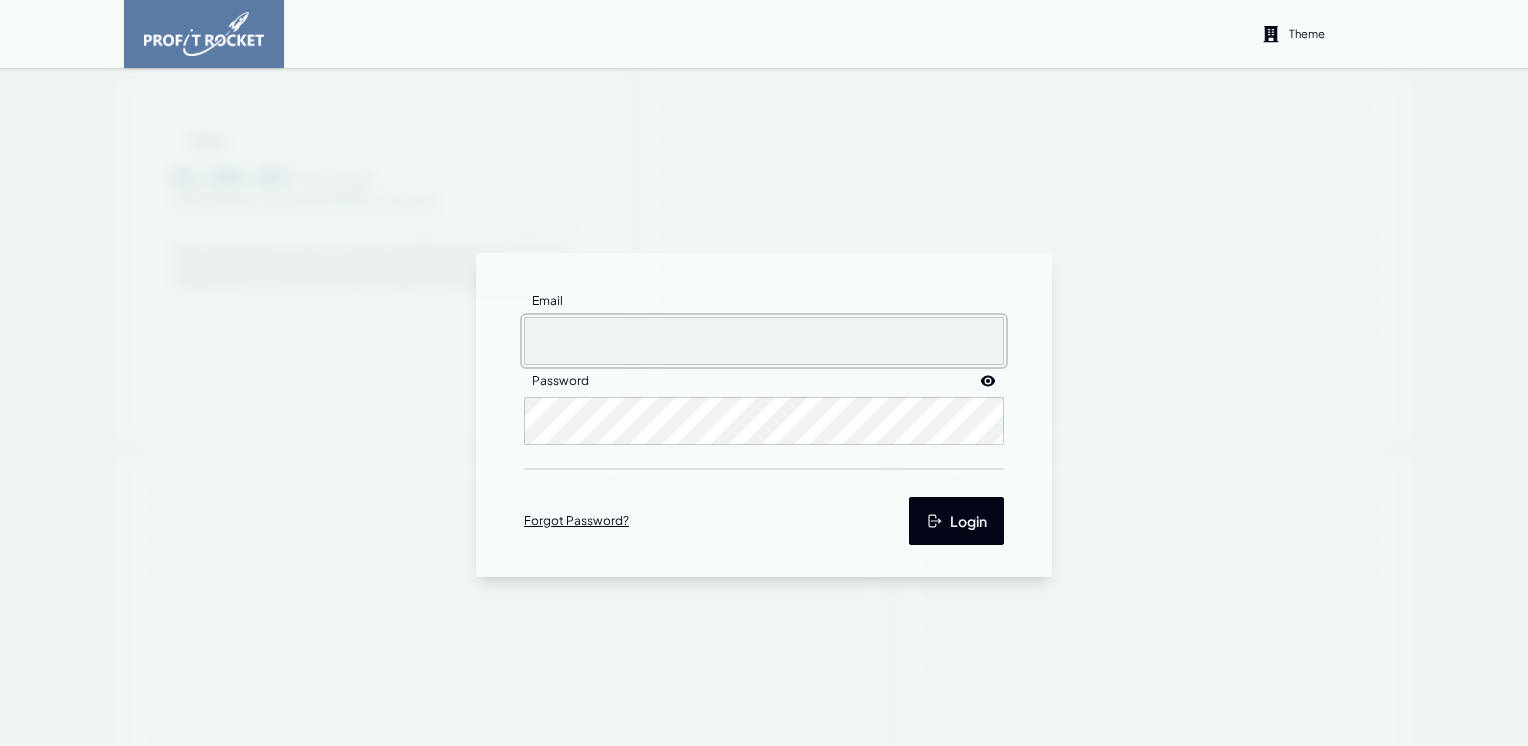 type on "[EMAIL_ADDRESS][DOMAIN_NAME]" 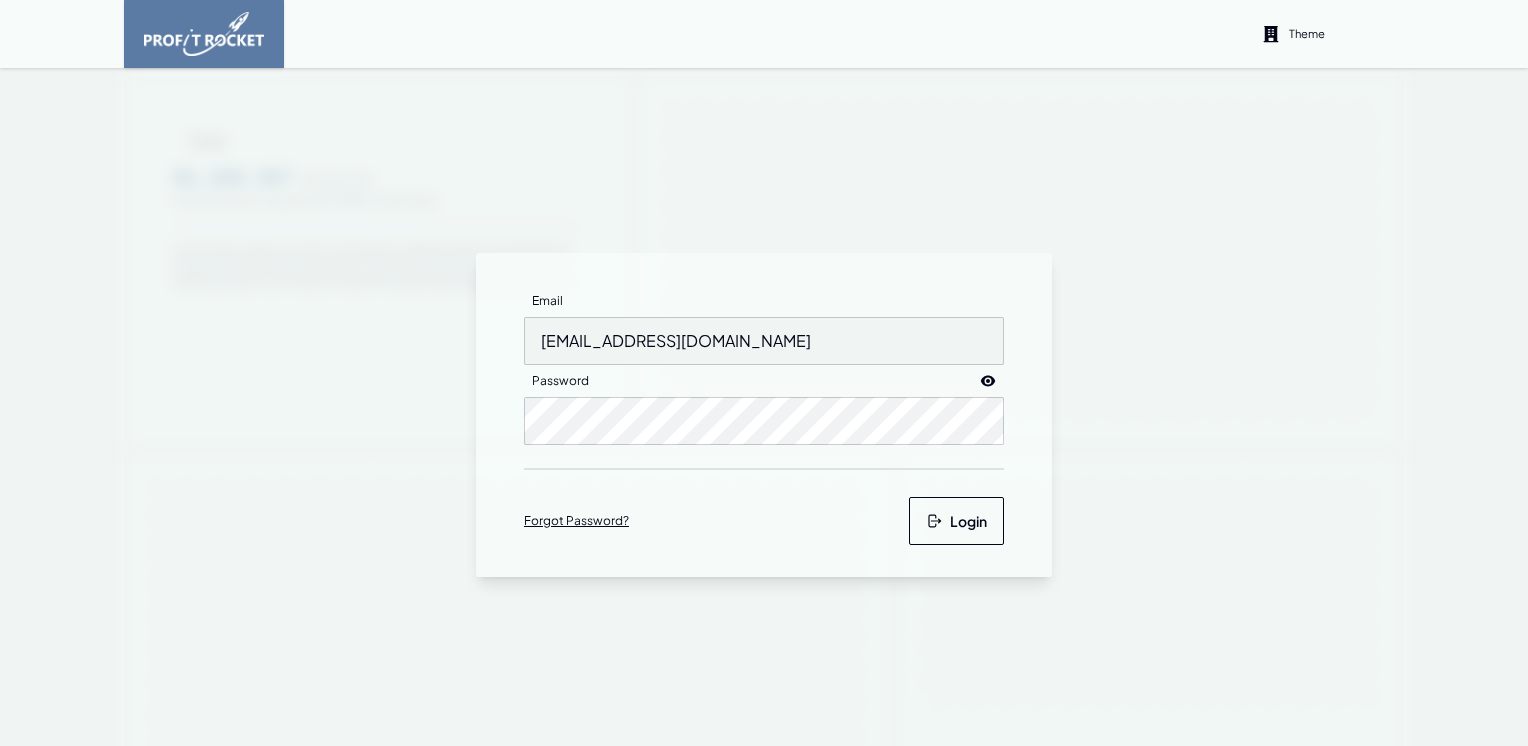 click on "Login" at bounding box center (956, 521) 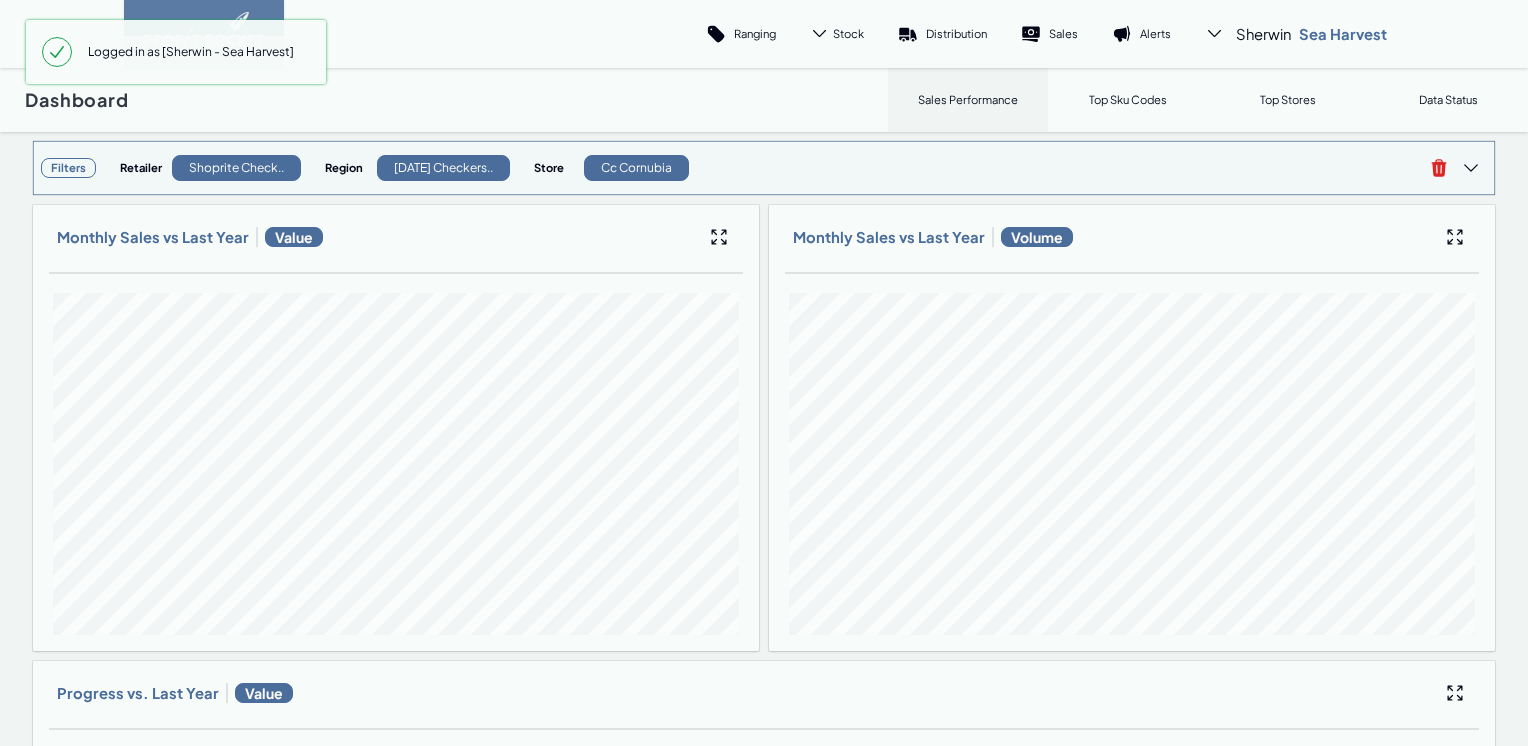 click on "Filters" at bounding box center (68, 168) 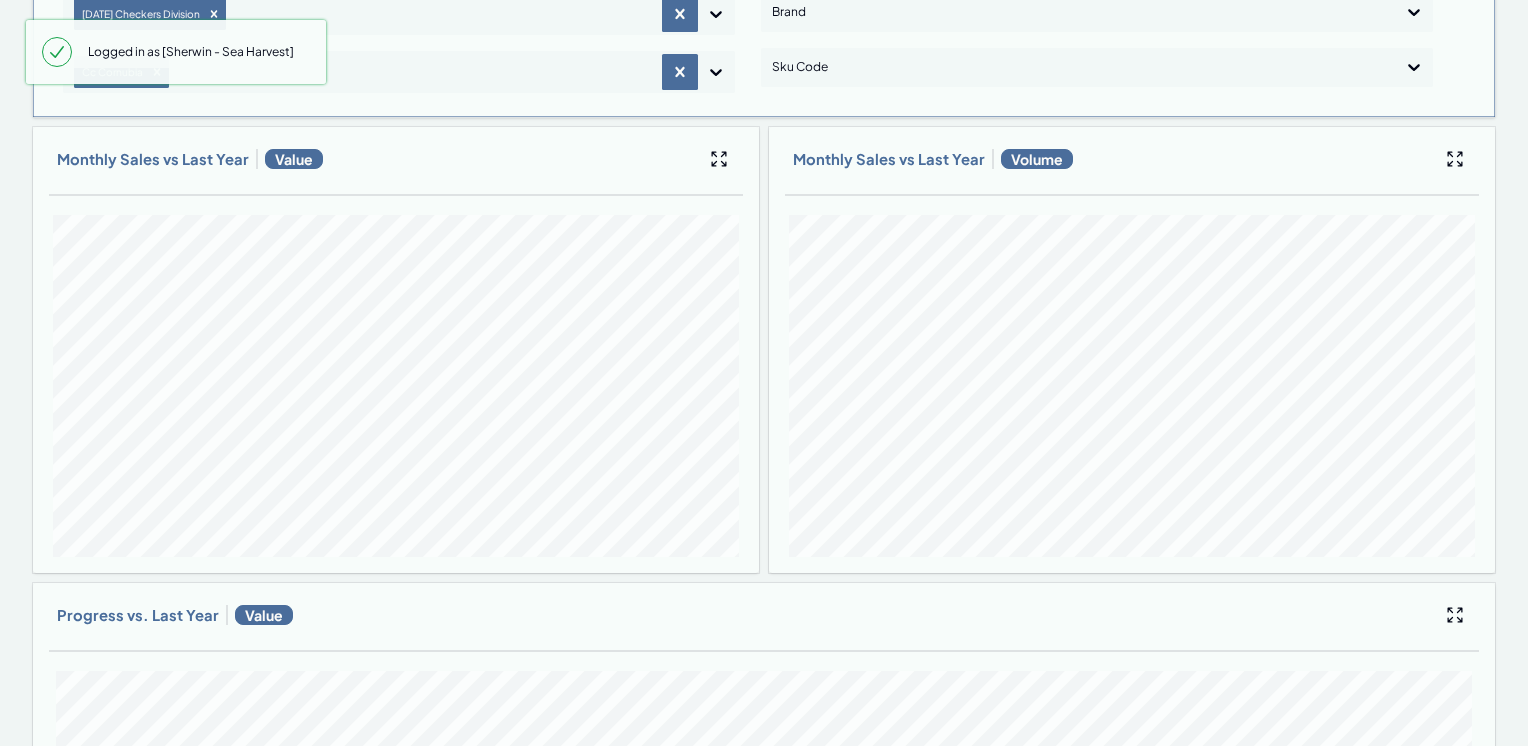 scroll, scrollTop: 0, scrollLeft: 0, axis: both 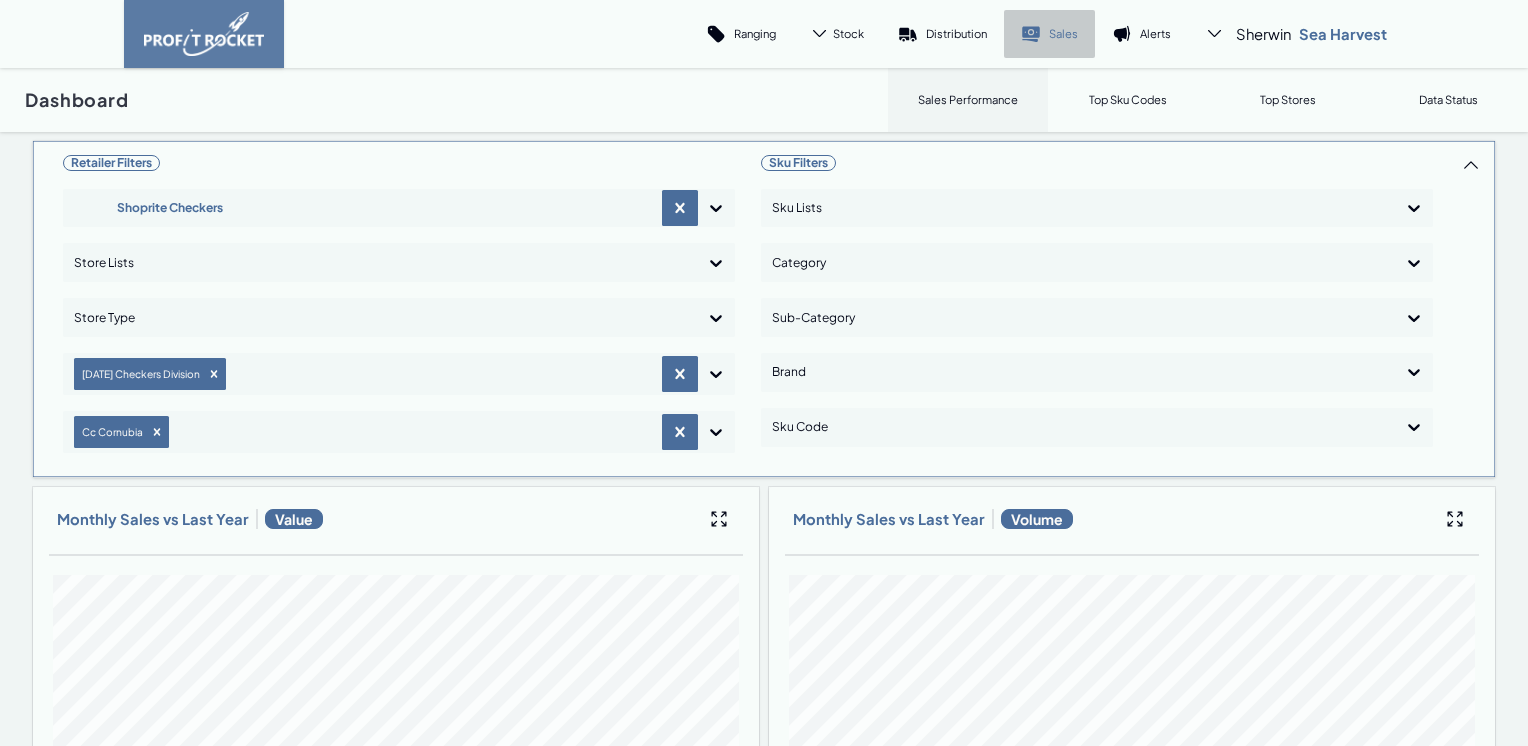 click on "Sales" at bounding box center (1063, 33) 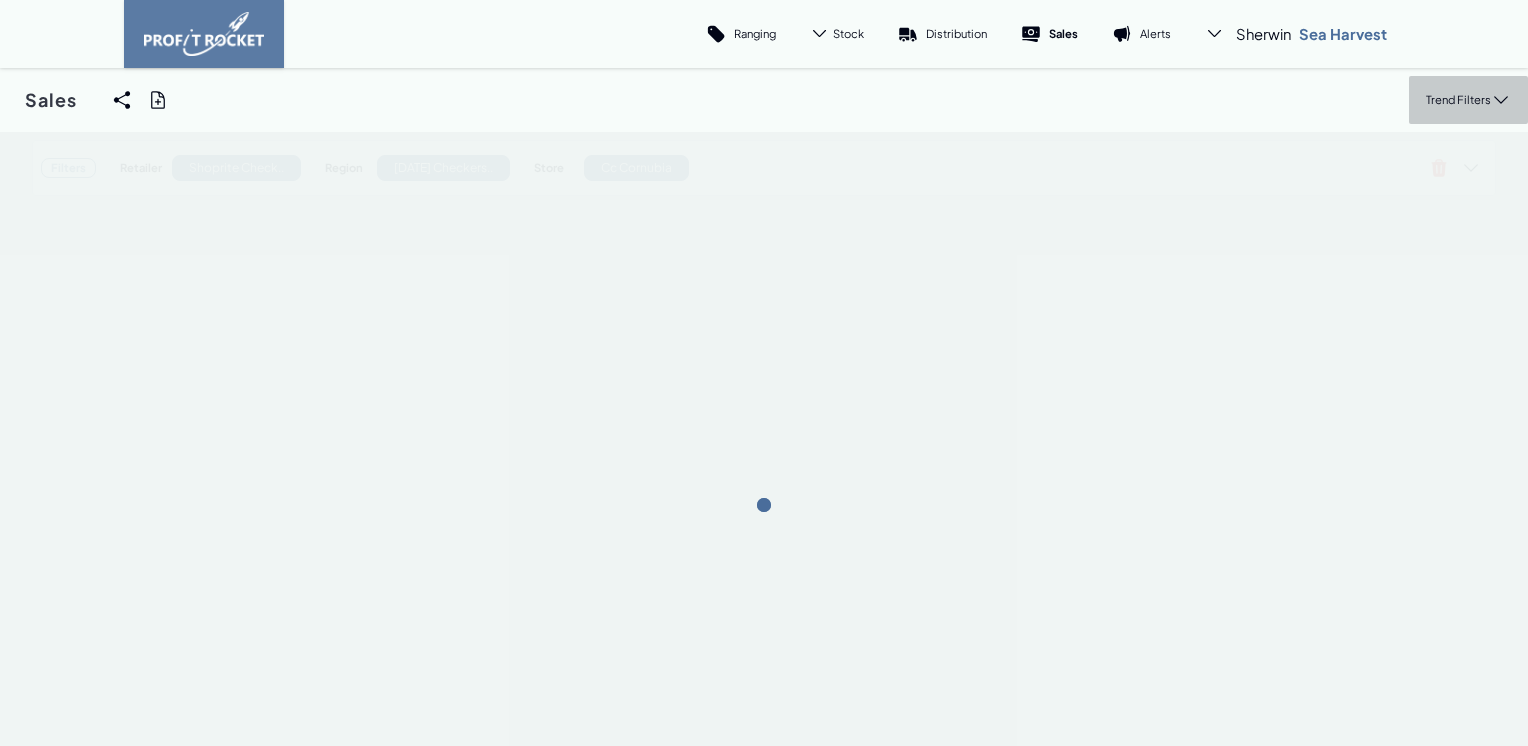 click on "Trend Filters" at bounding box center (1458, 99) 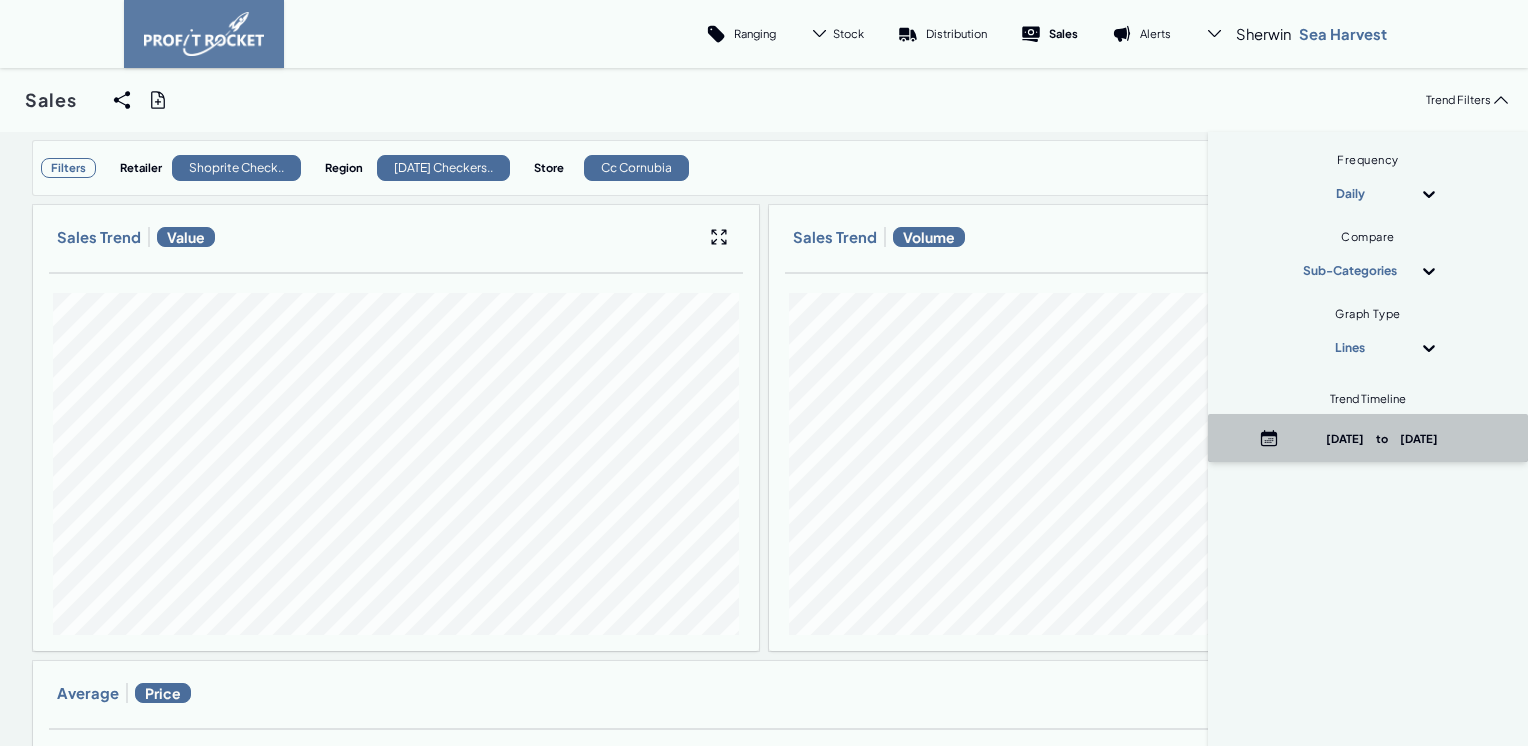 click on "[DATE] to [DATE]" at bounding box center [1382, 438] 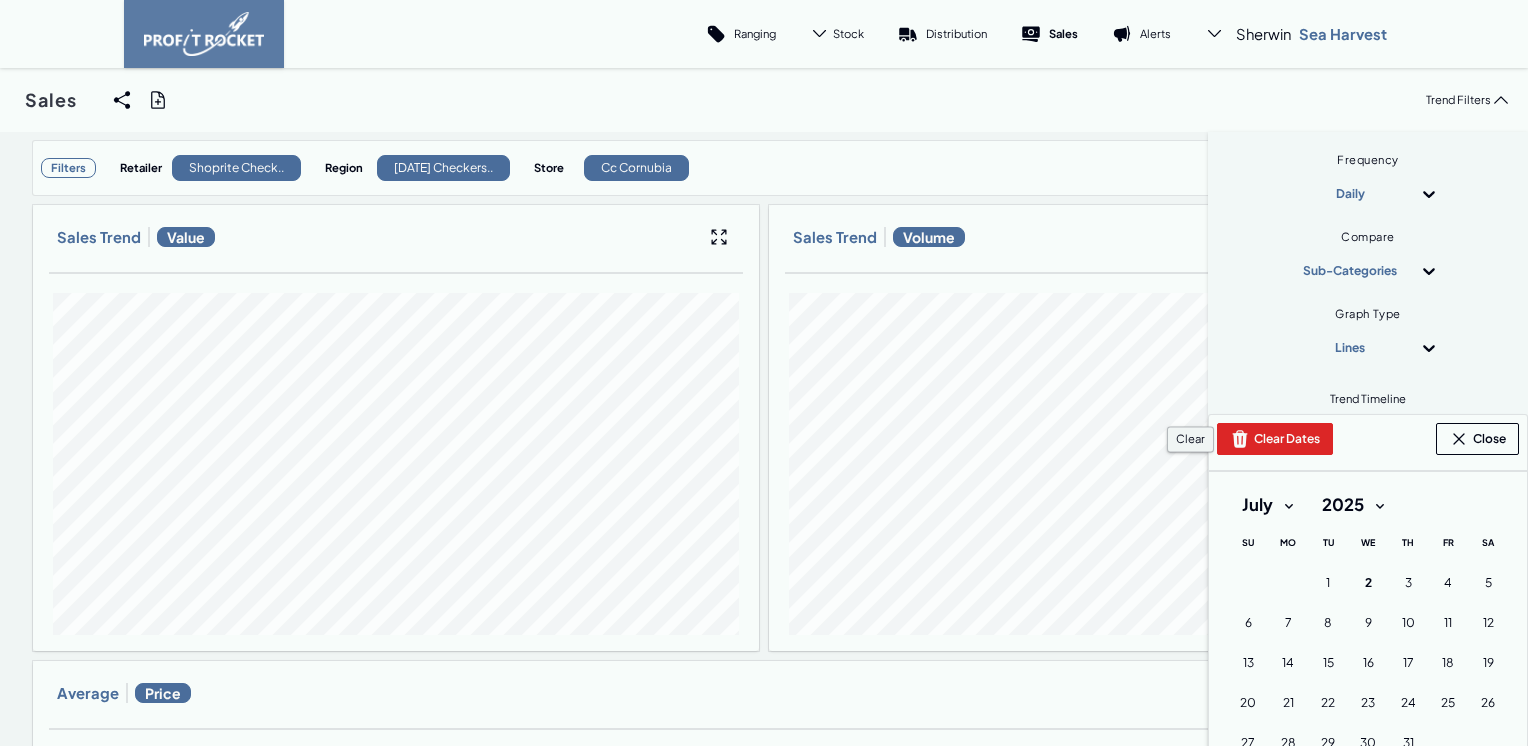 scroll, scrollTop: 200, scrollLeft: 0, axis: vertical 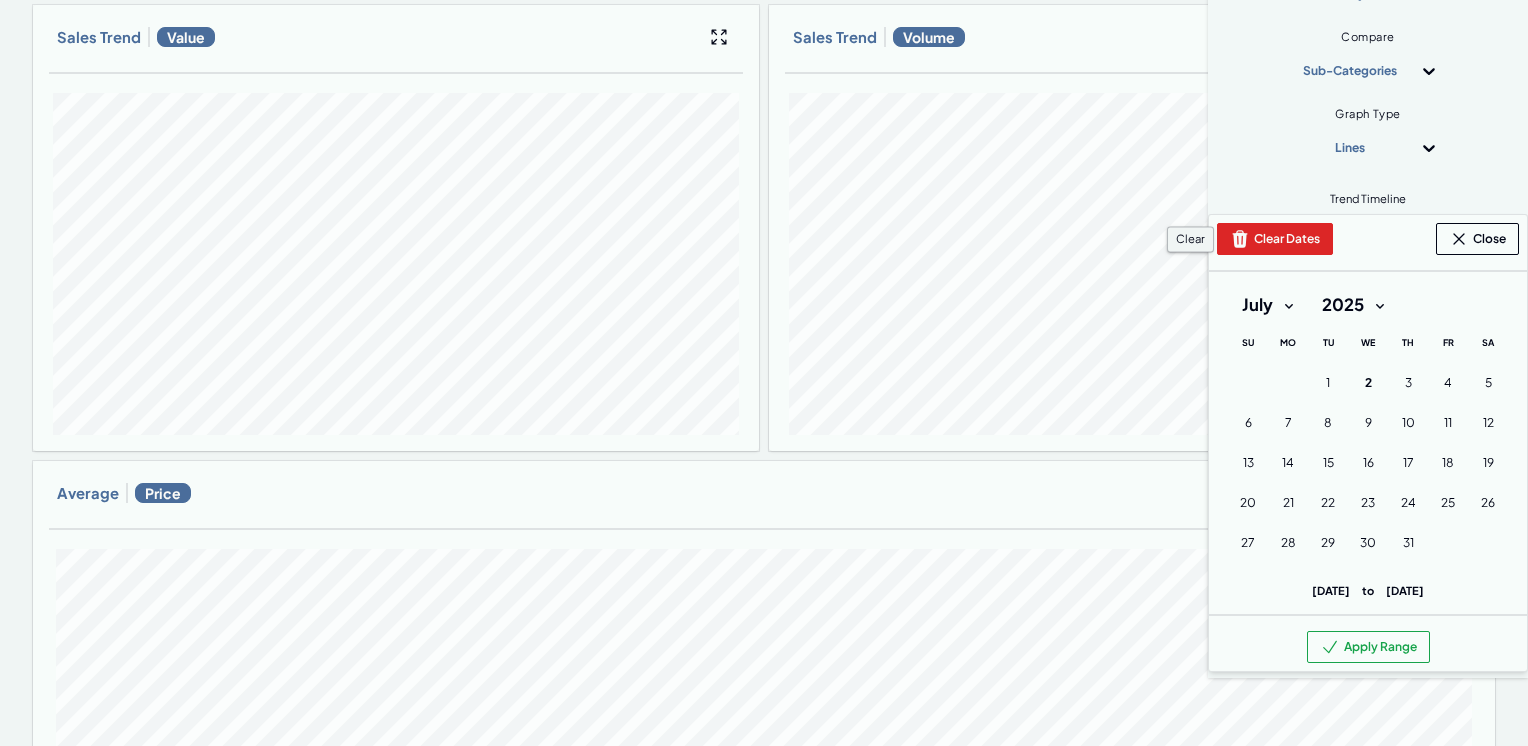 click on "Clear Dates" at bounding box center [1275, 239] 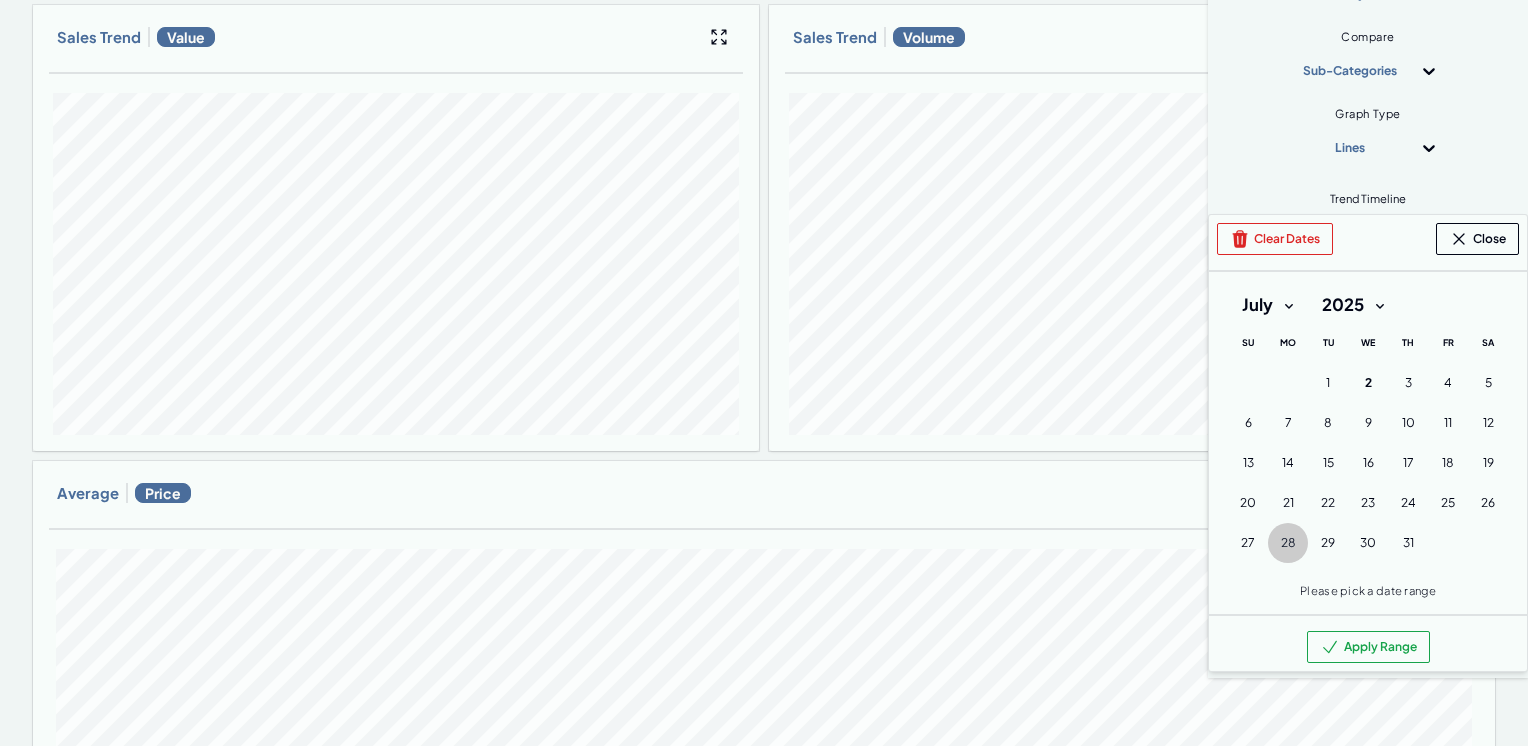 click on "28" at bounding box center [1288, 543] 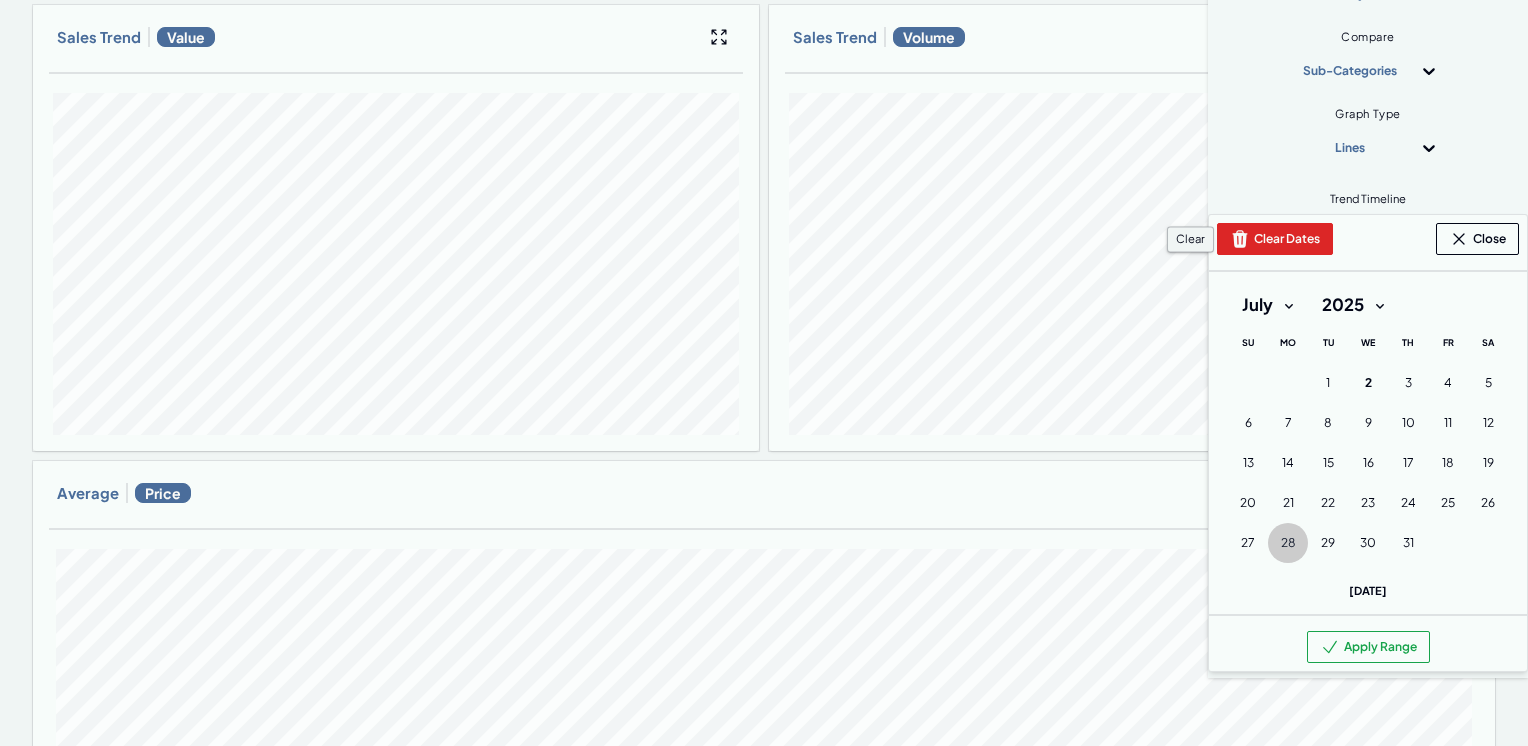 click on "Clear Dates" at bounding box center (1275, 239) 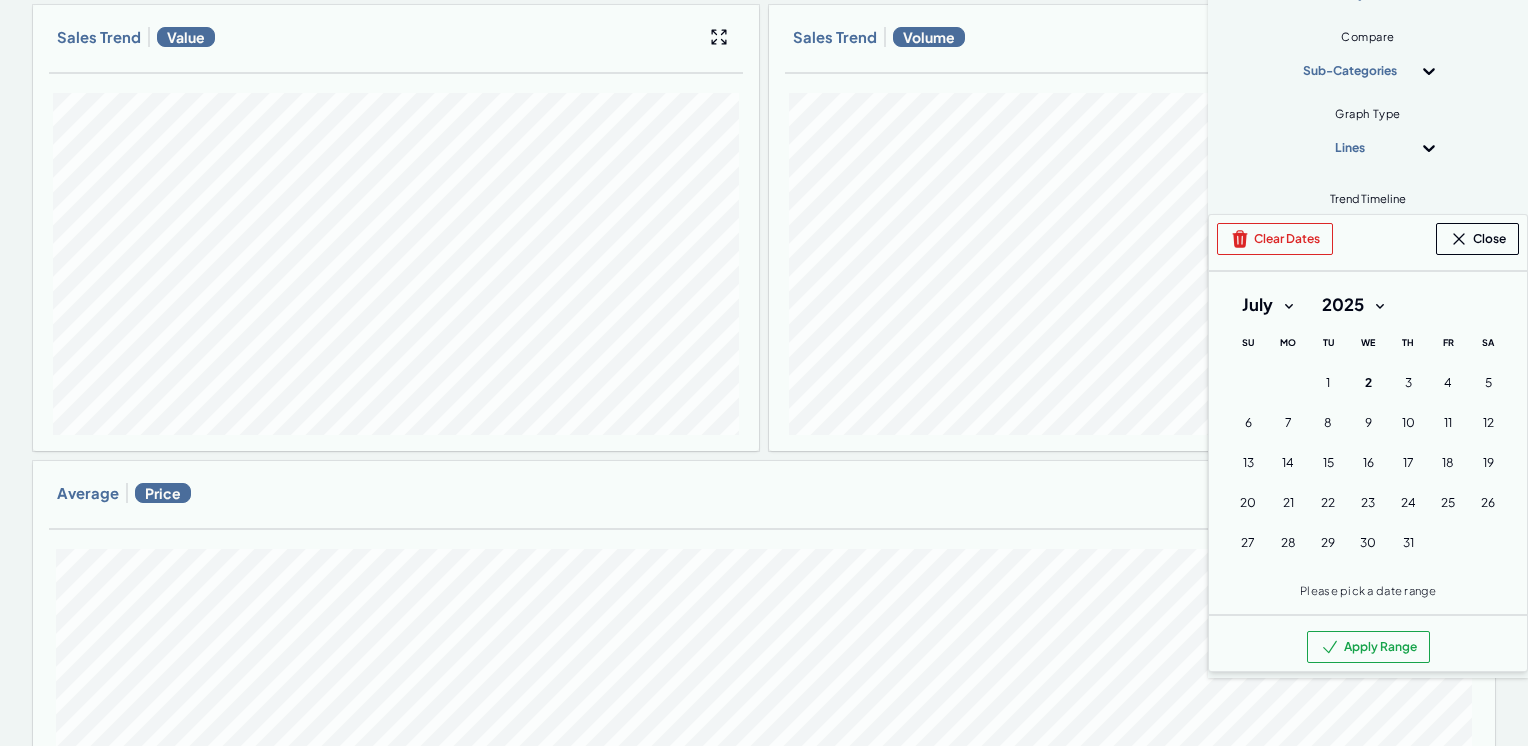 click on "January February March April May June July August September October November December" at bounding box center (1267, 305) 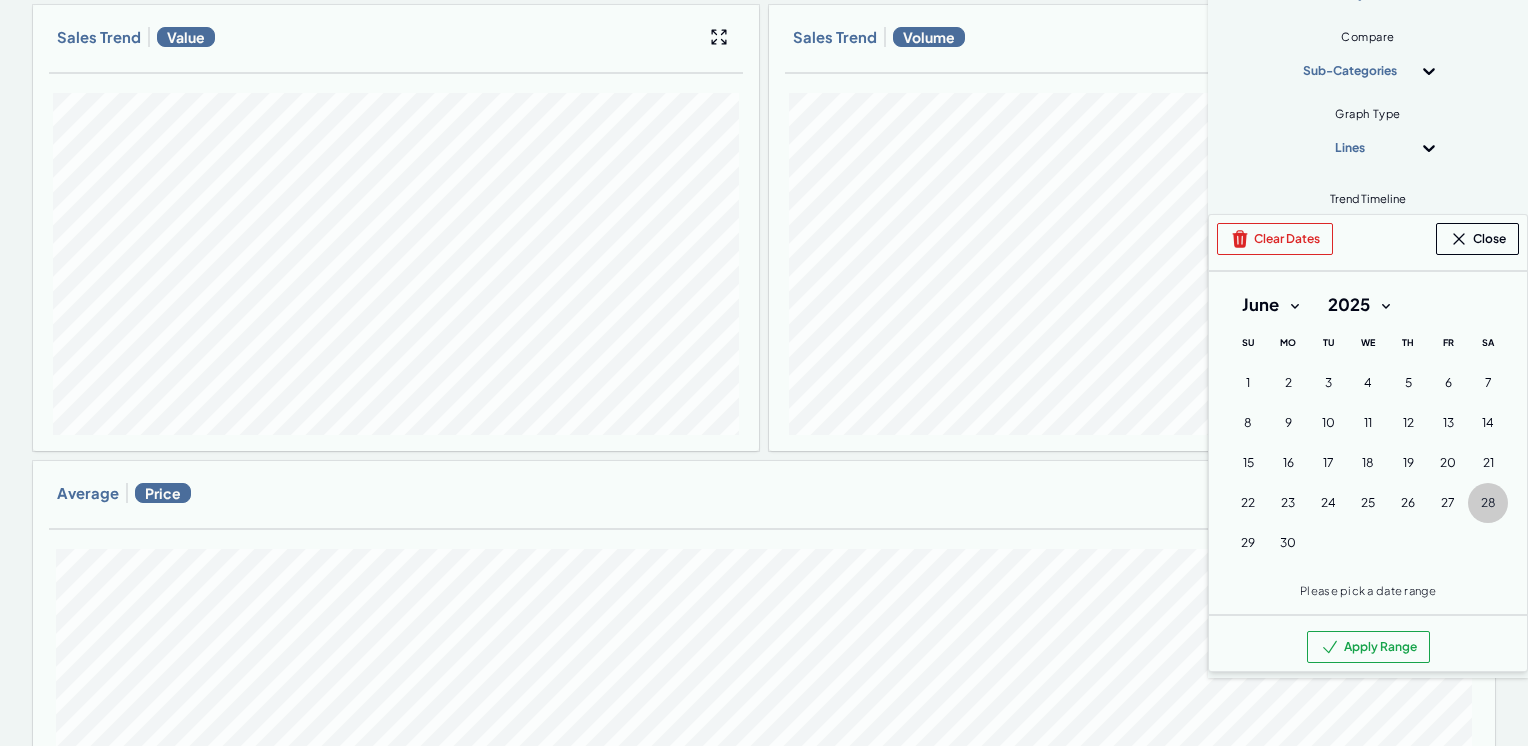 click on "28" at bounding box center (1488, 503) 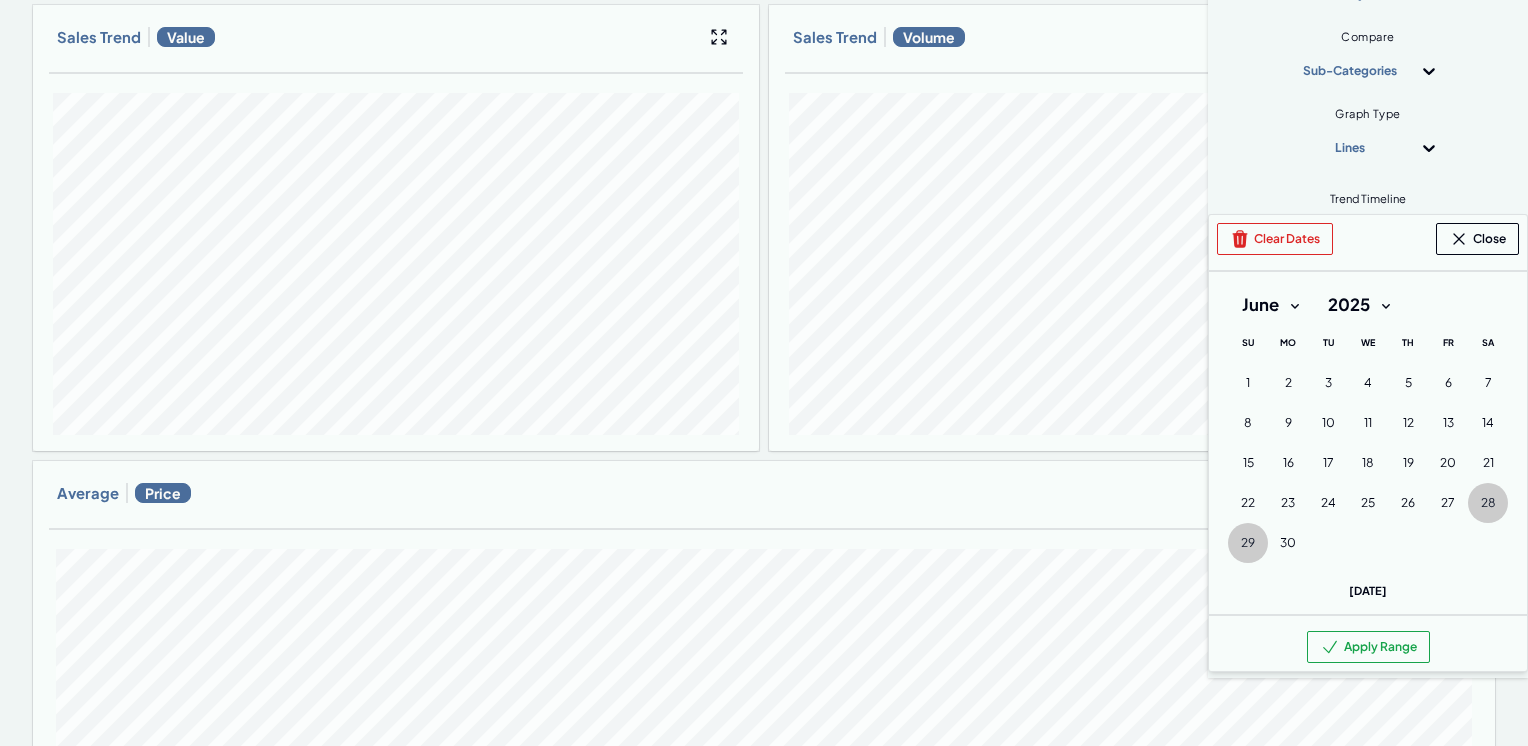 click on "29 [DATE] ([DATE])" at bounding box center (1248, 543) 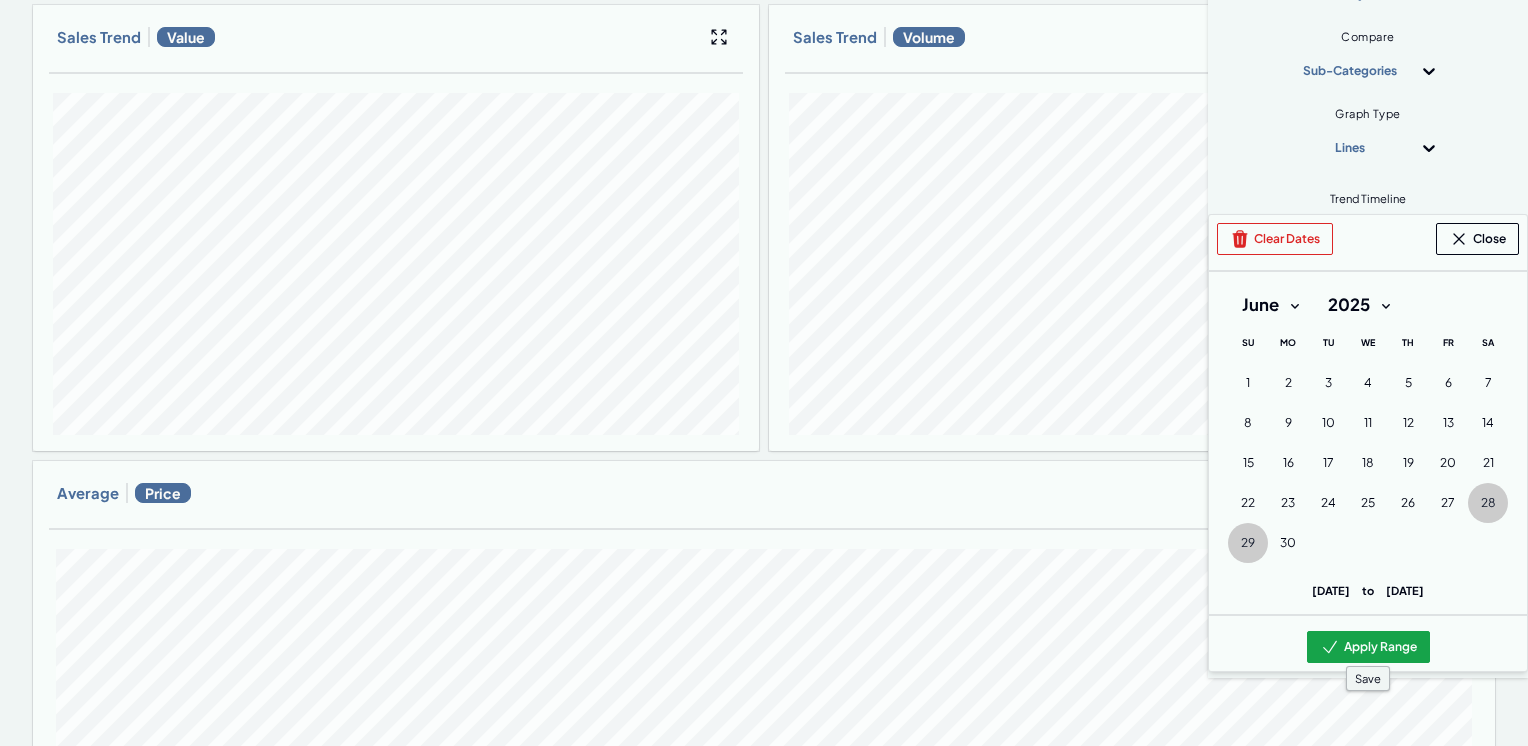 click on "Apply Range" at bounding box center (1368, 647) 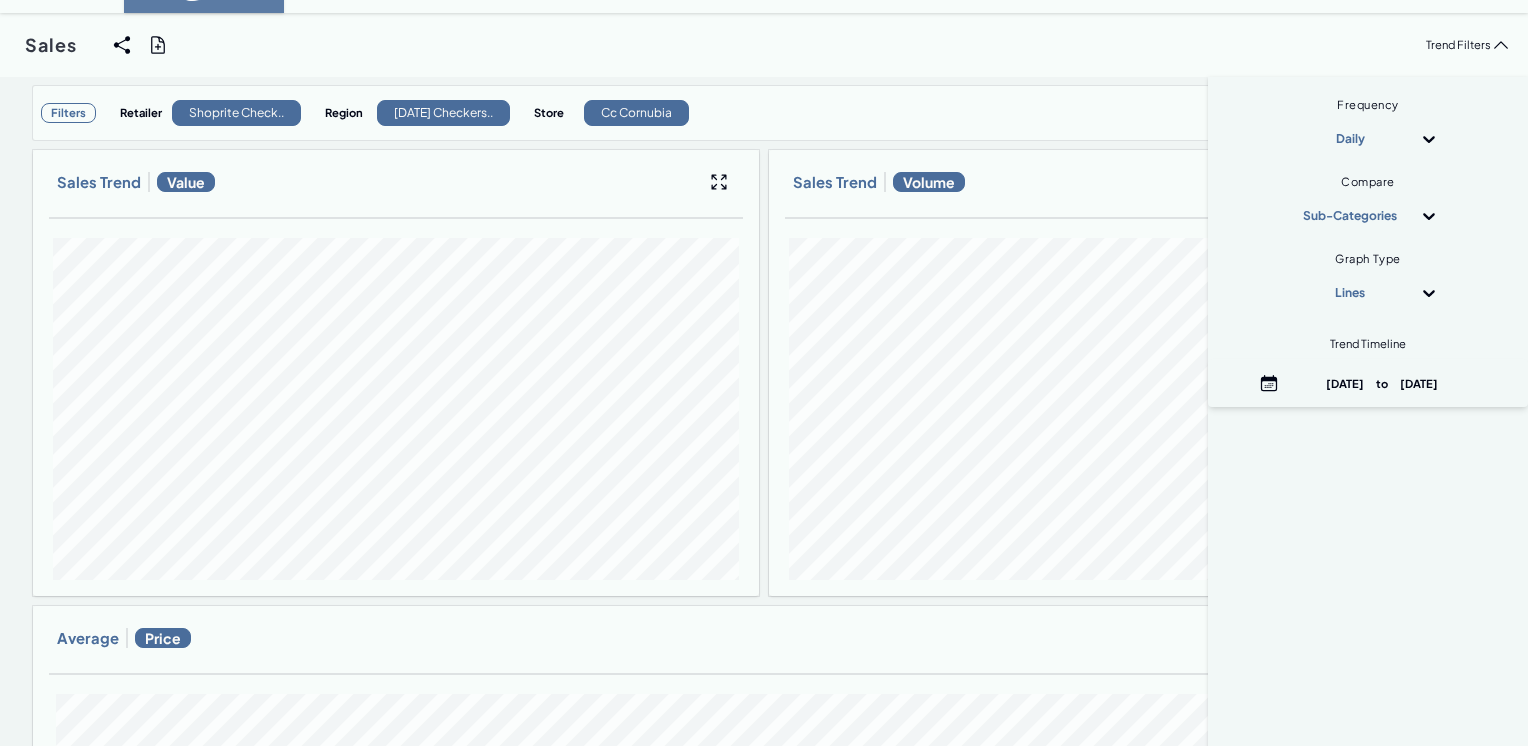 scroll, scrollTop: 0, scrollLeft: 0, axis: both 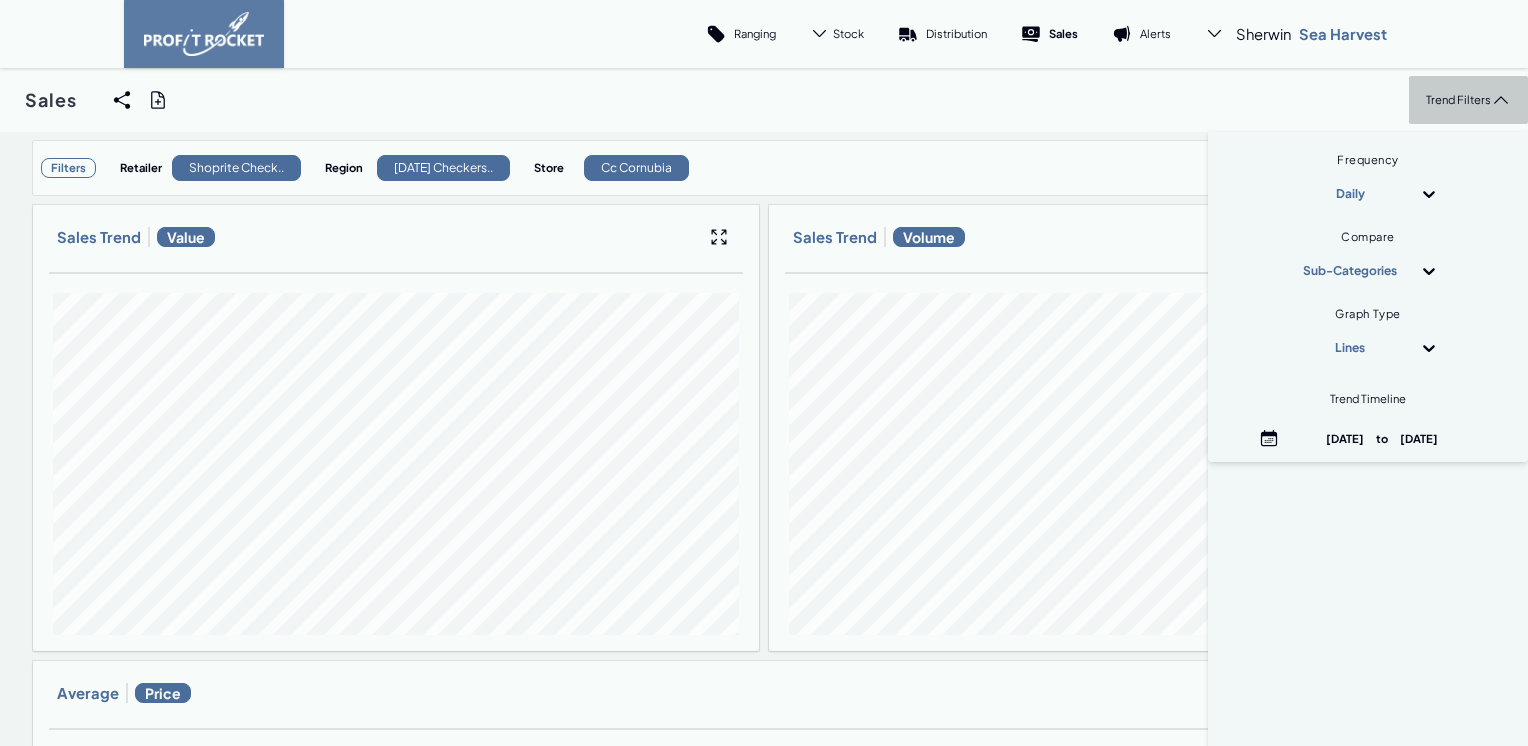 click on "Trend Filters" at bounding box center (1458, 99) 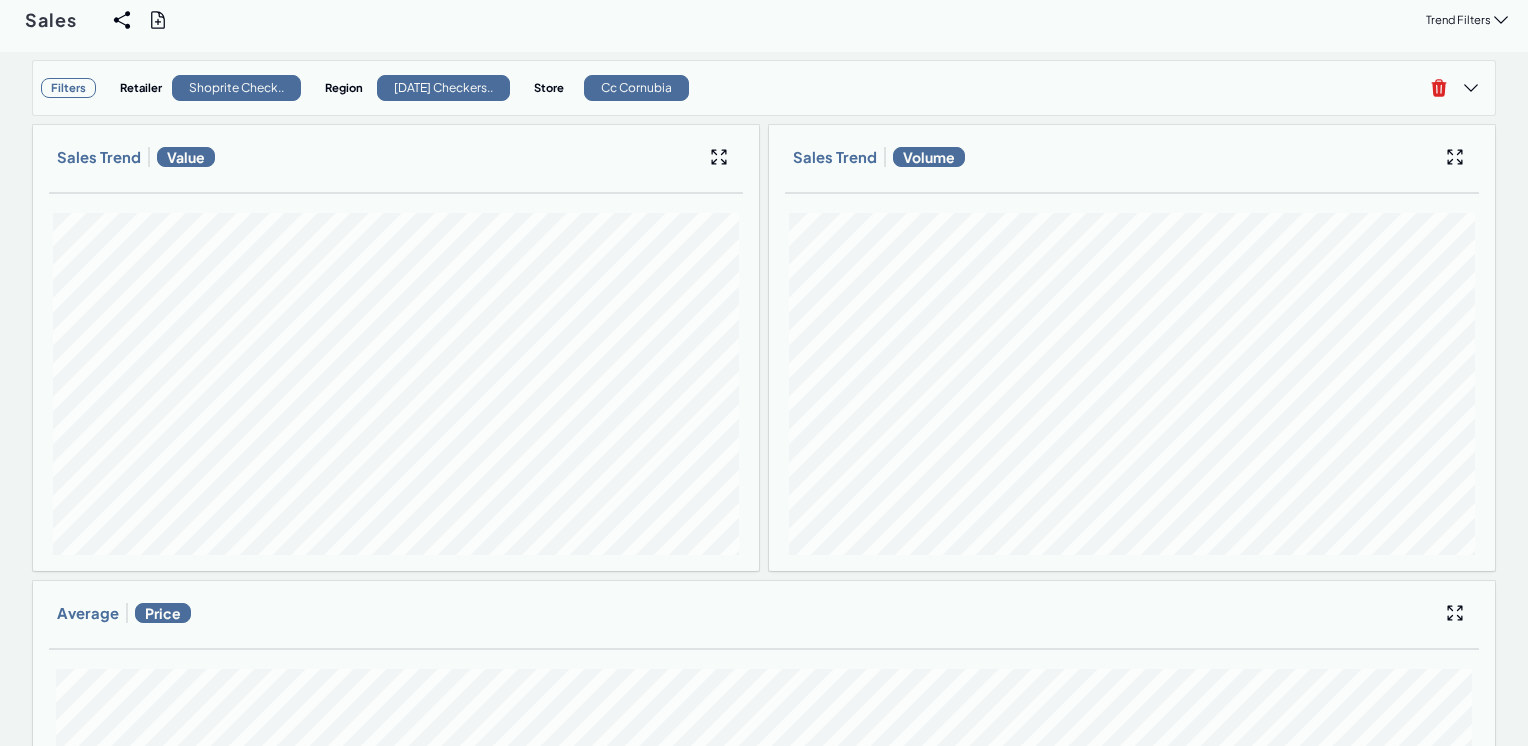 scroll, scrollTop: 0, scrollLeft: 0, axis: both 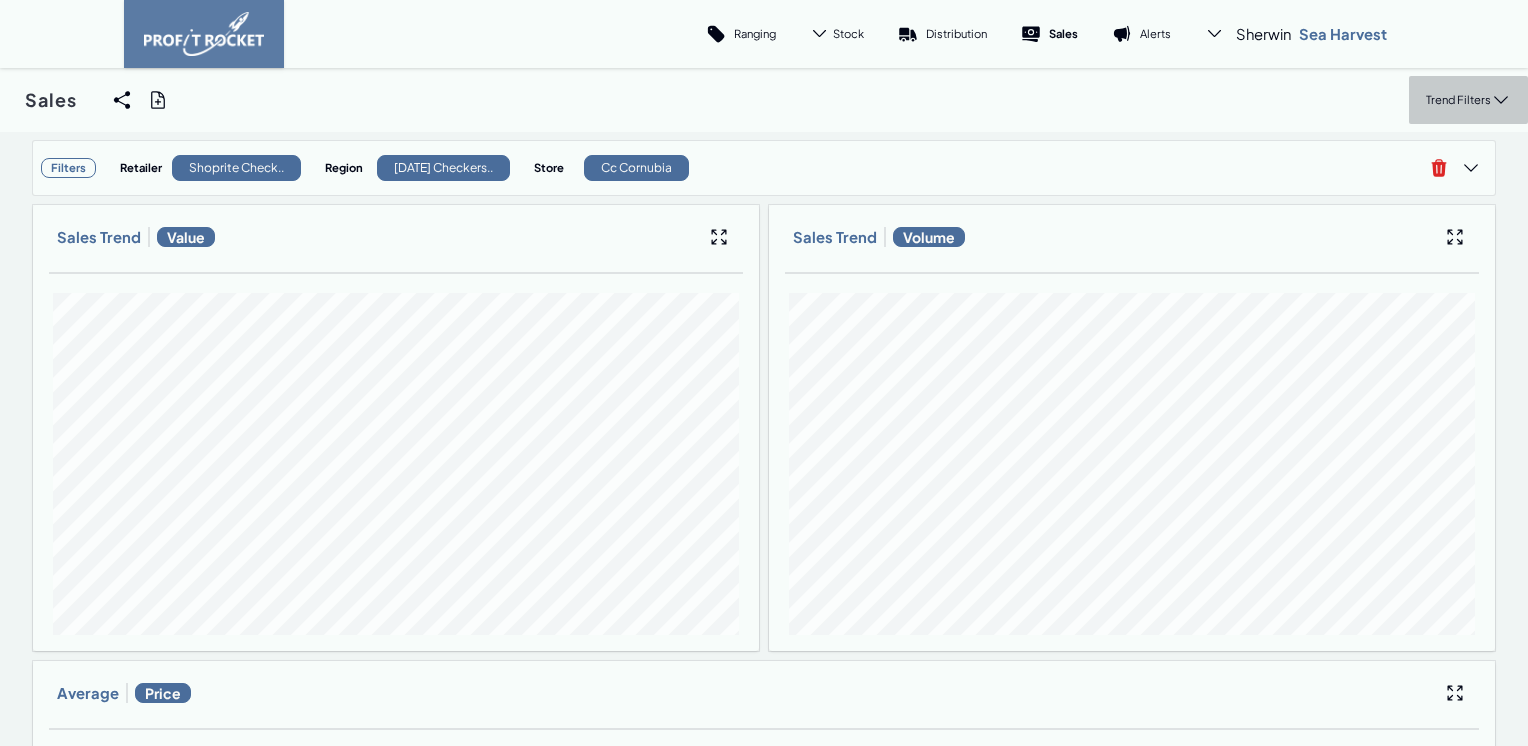 click on "Trend Filters" at bounding box center (1458, 99) 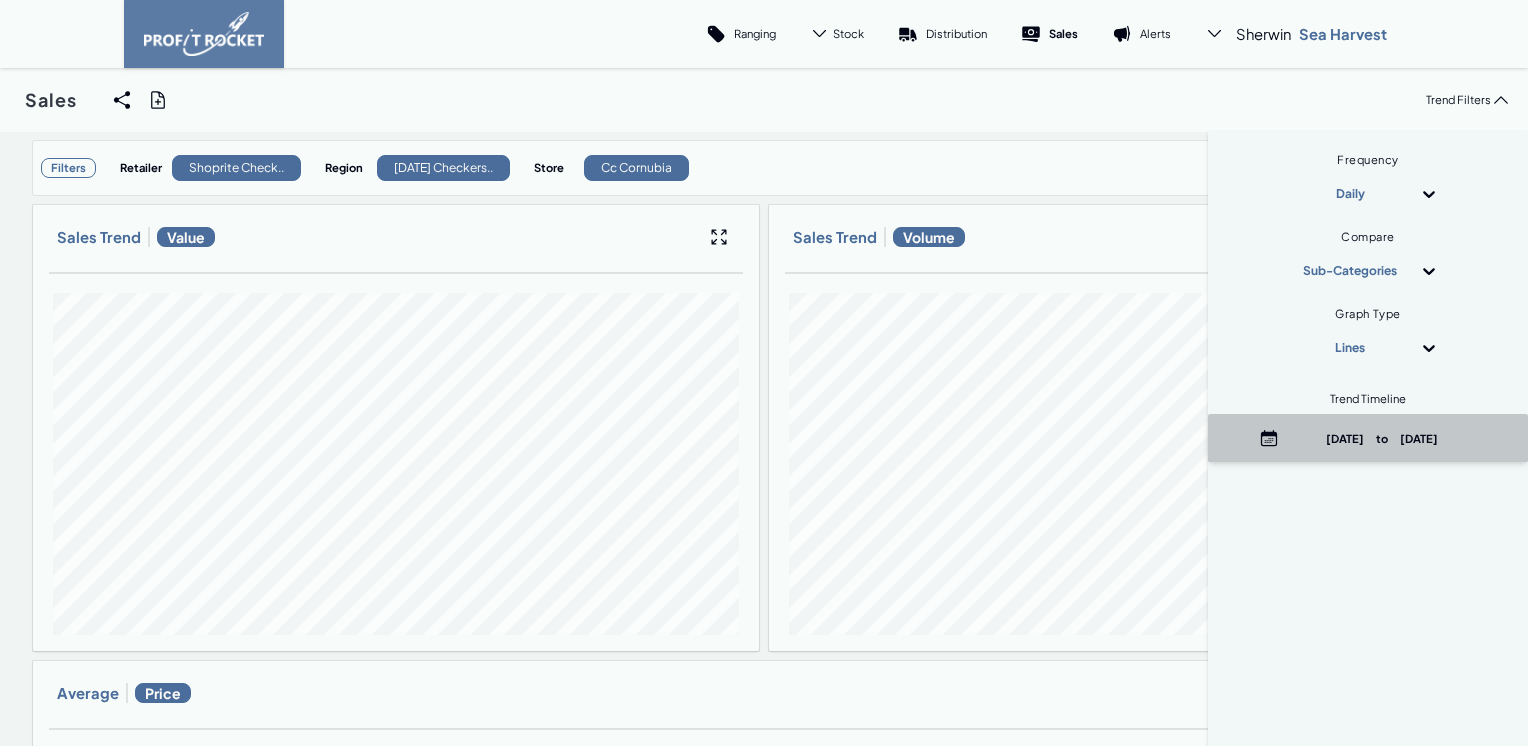 click on "[DATE] to [DATE]" at bounding box center (1382, 438) 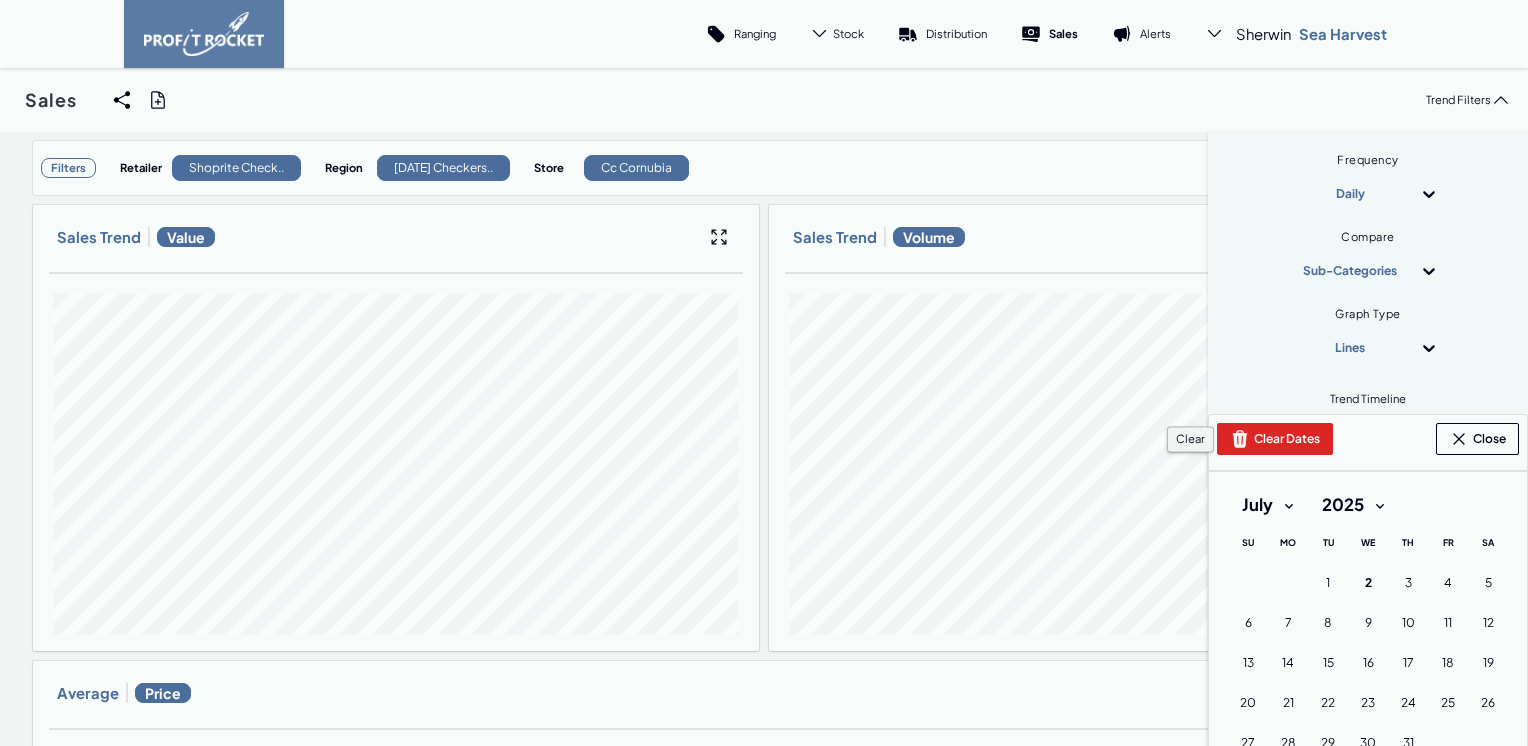 click on "Clear Dates" at bounding box center (1275, 439) 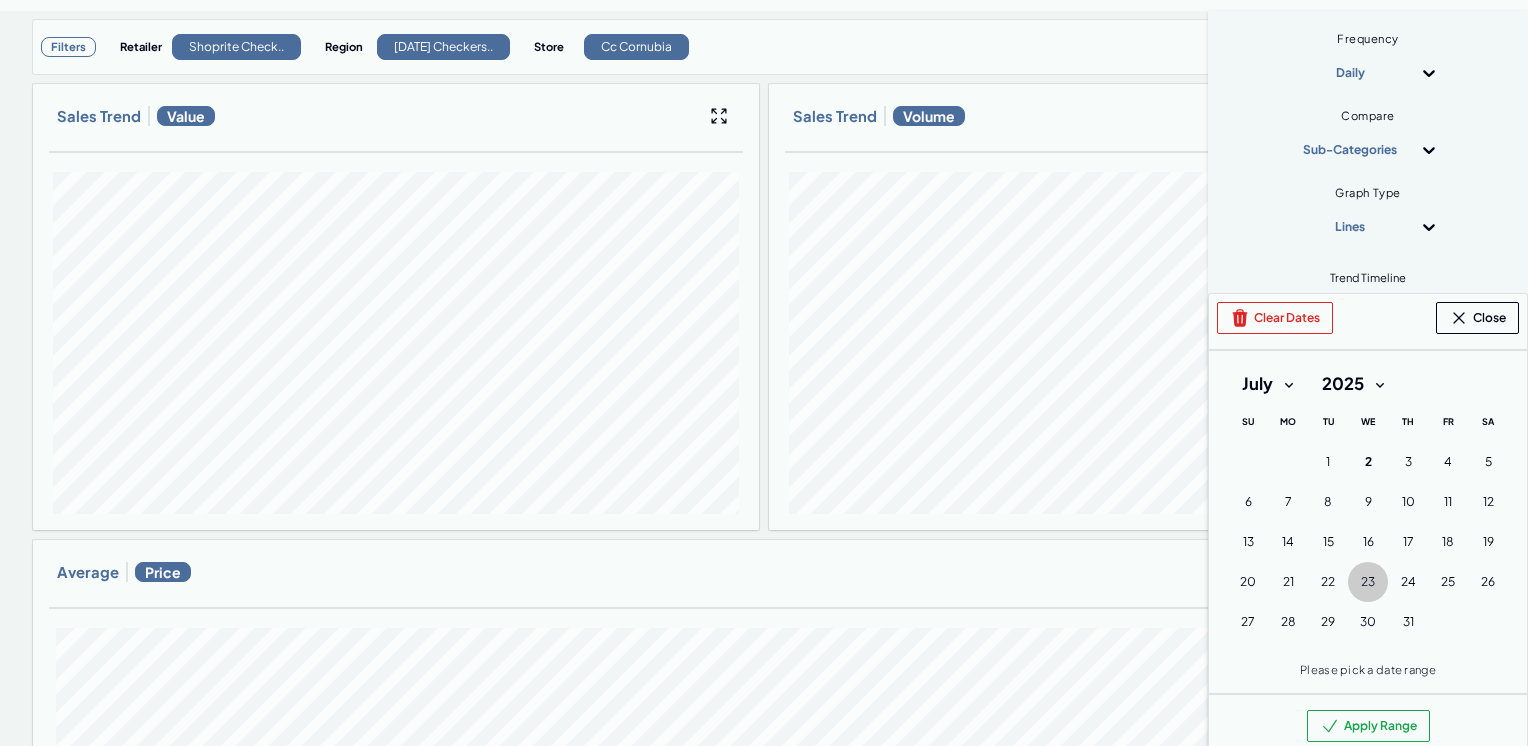 scroll, scrollTop: 200, scrollLeft: 0, axis: vertical 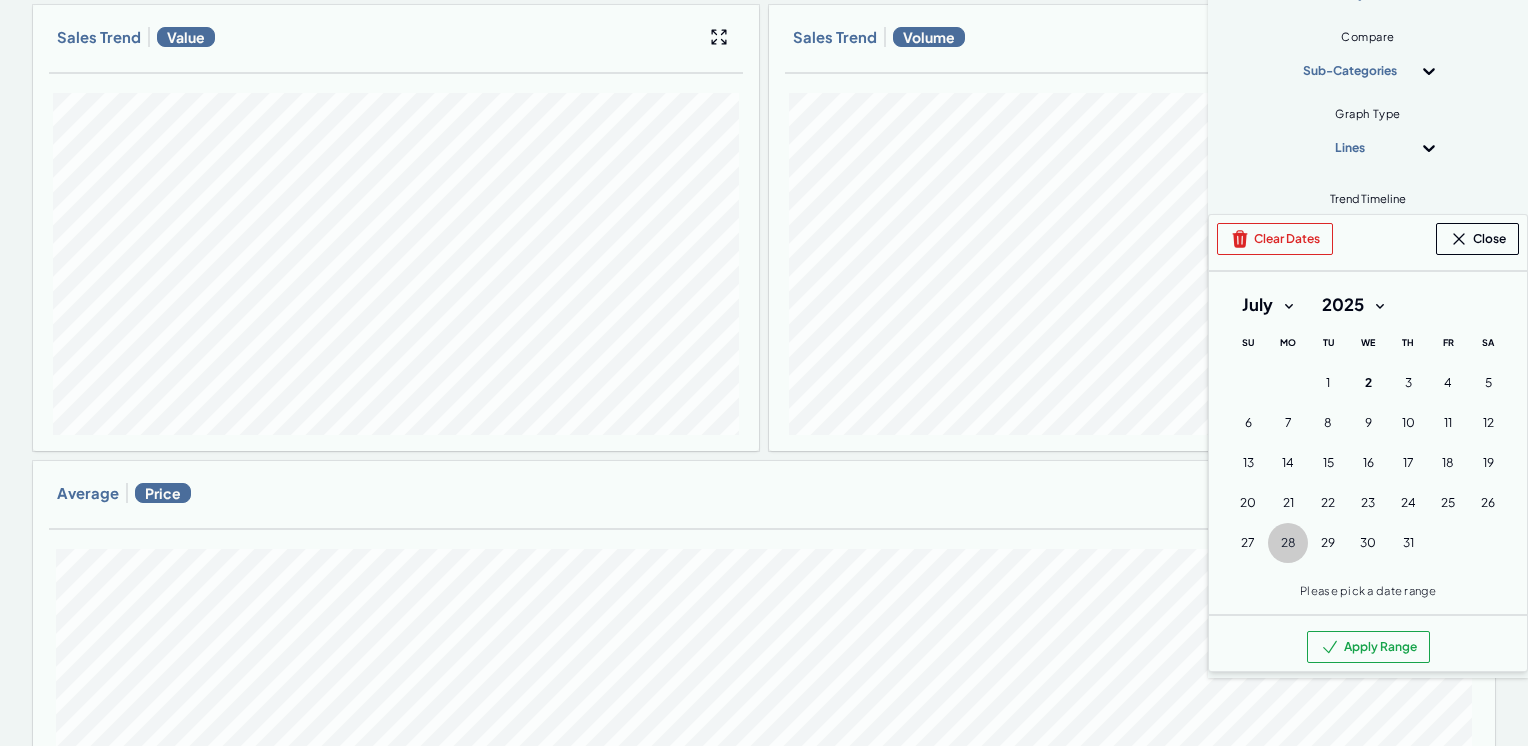 click on "28" at bounding box center [1288, 543] 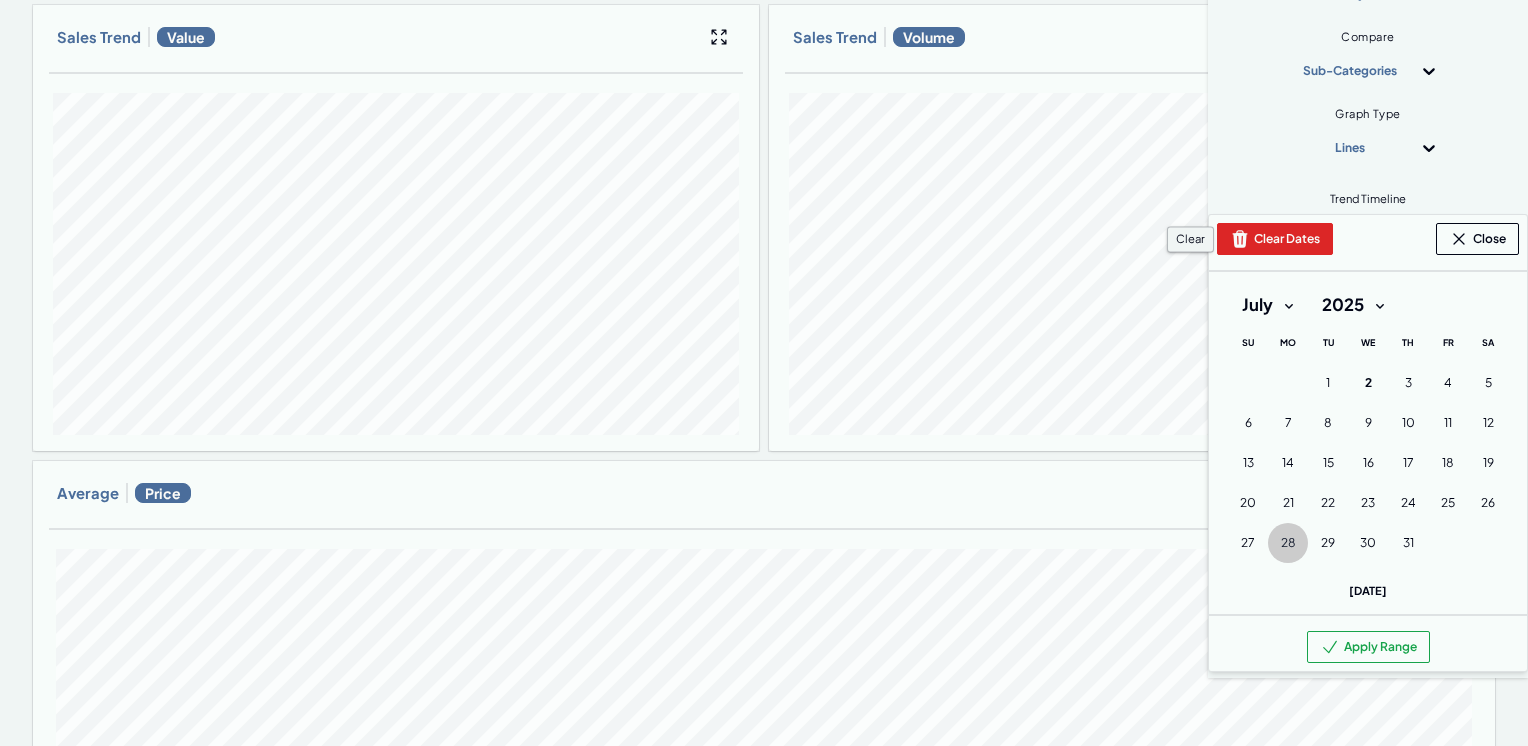 click on "Clear Dates" at bounding box center (1275, 239) 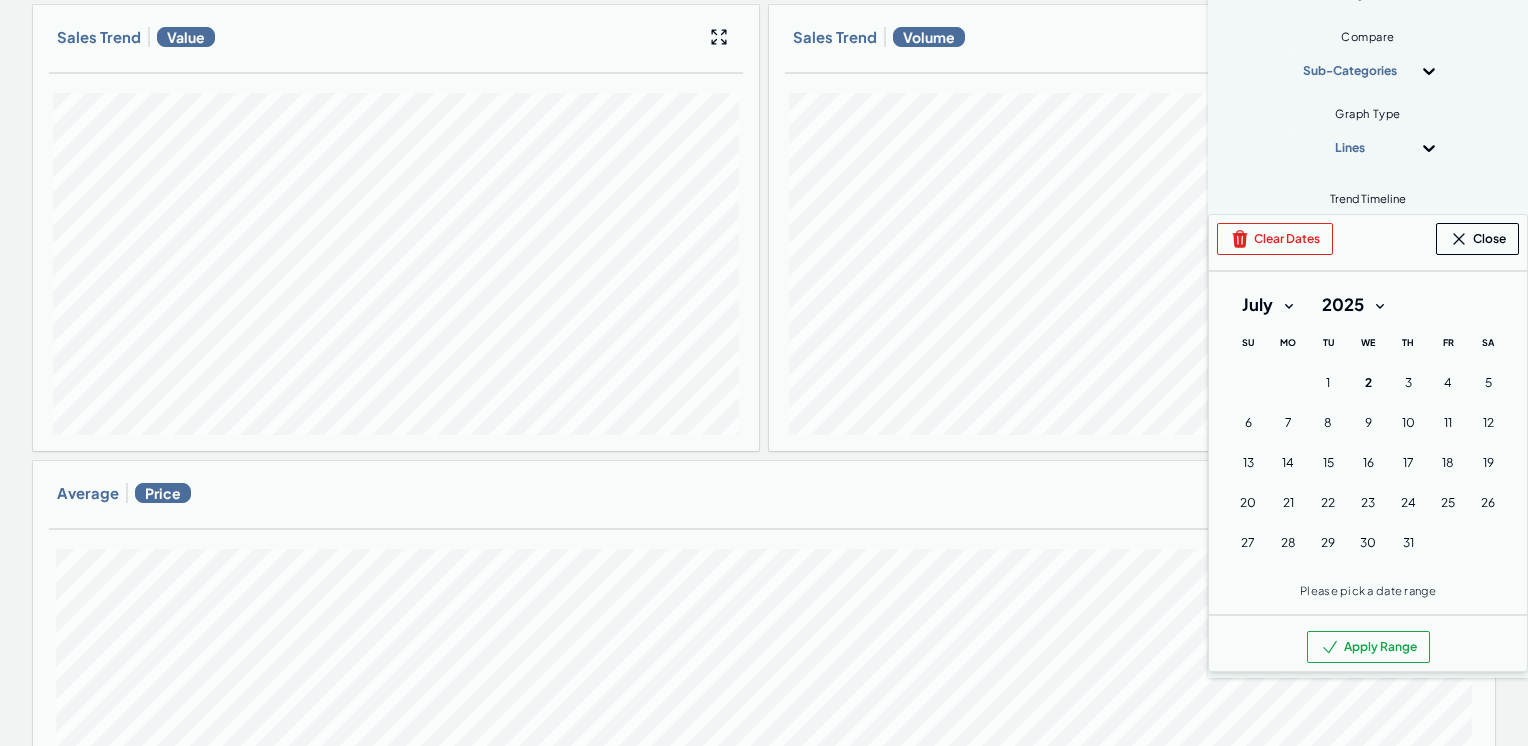 click on "January February March April May June July August September October November December" at bounding box center (1267, 305) 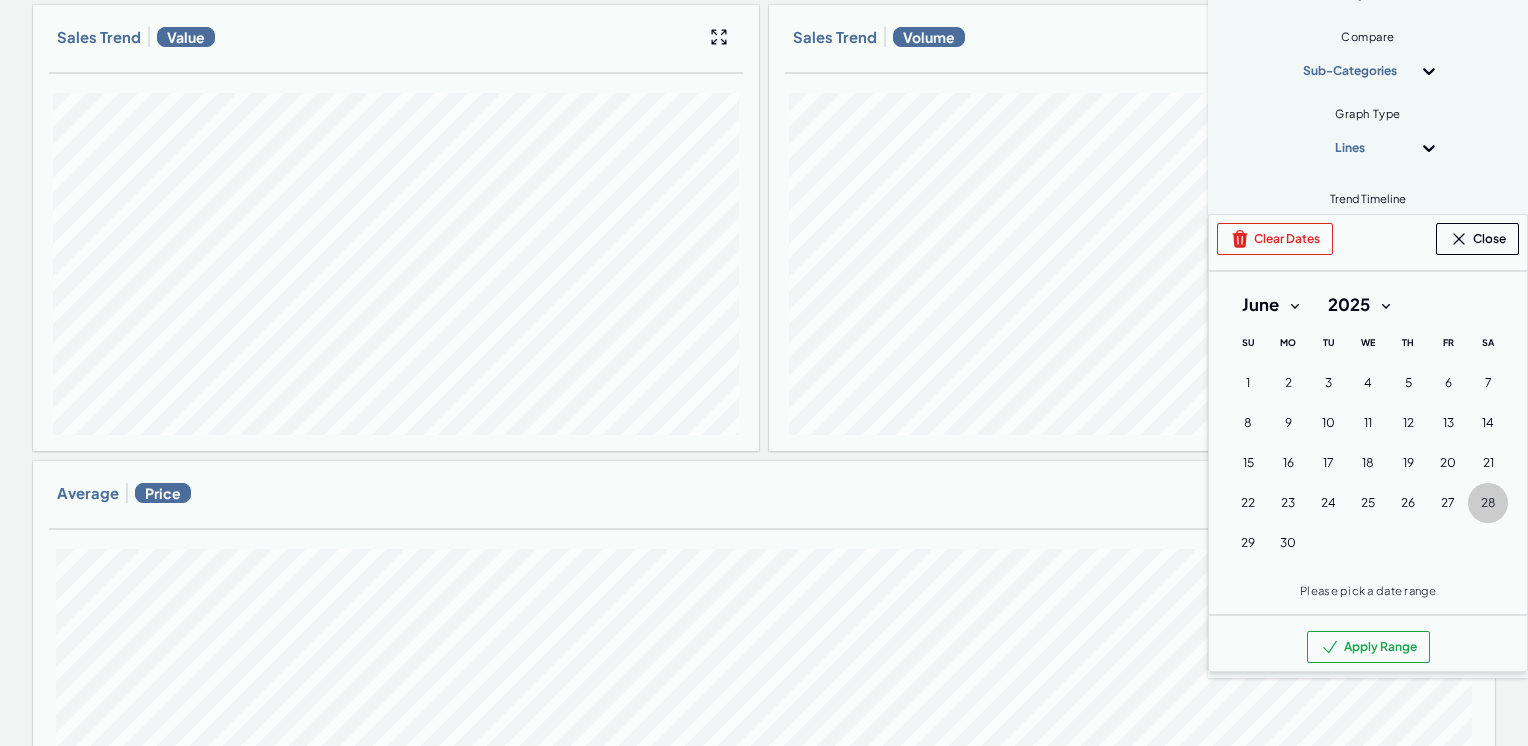 click on "28" at bounding box center [1488, 503] 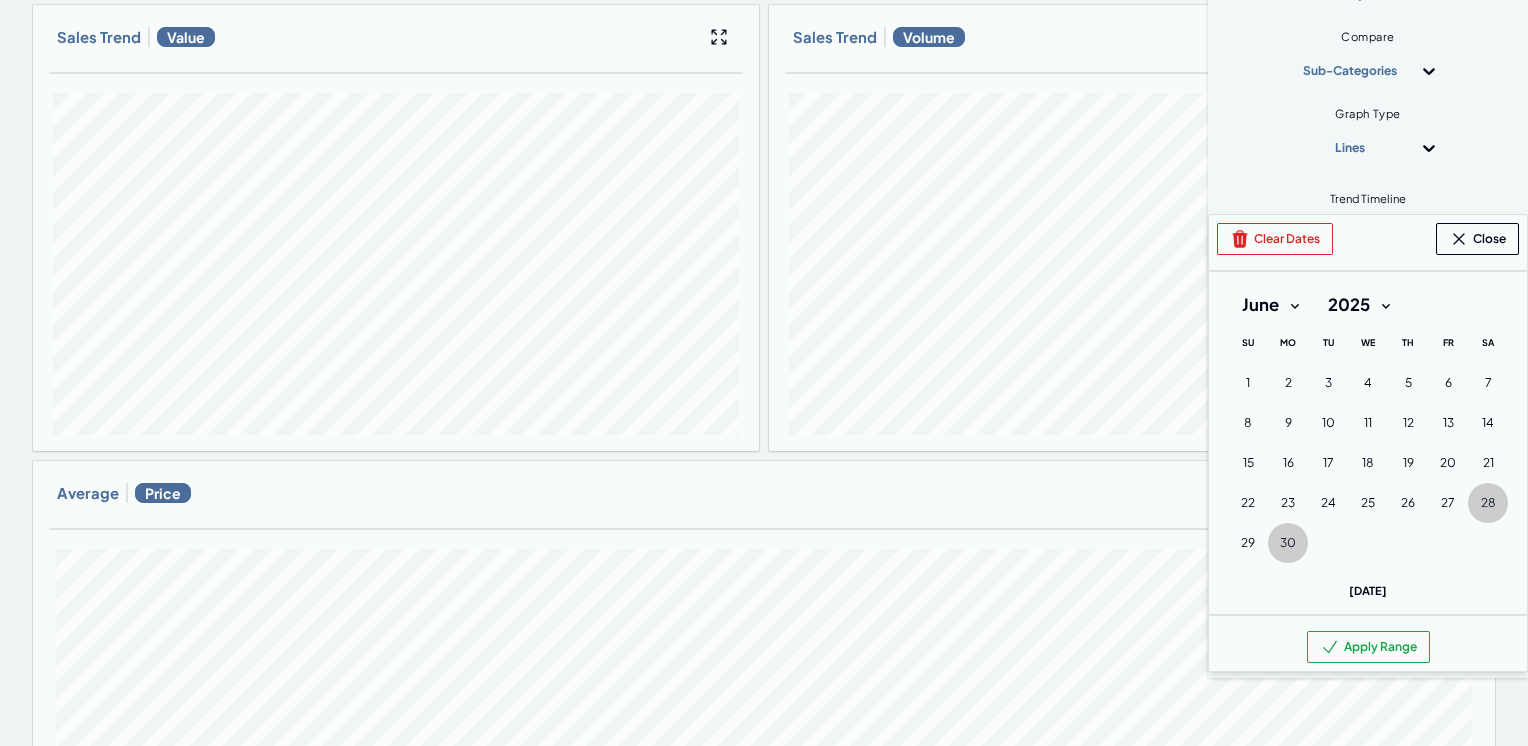 click on "30" at bounding box center [1288, 543] 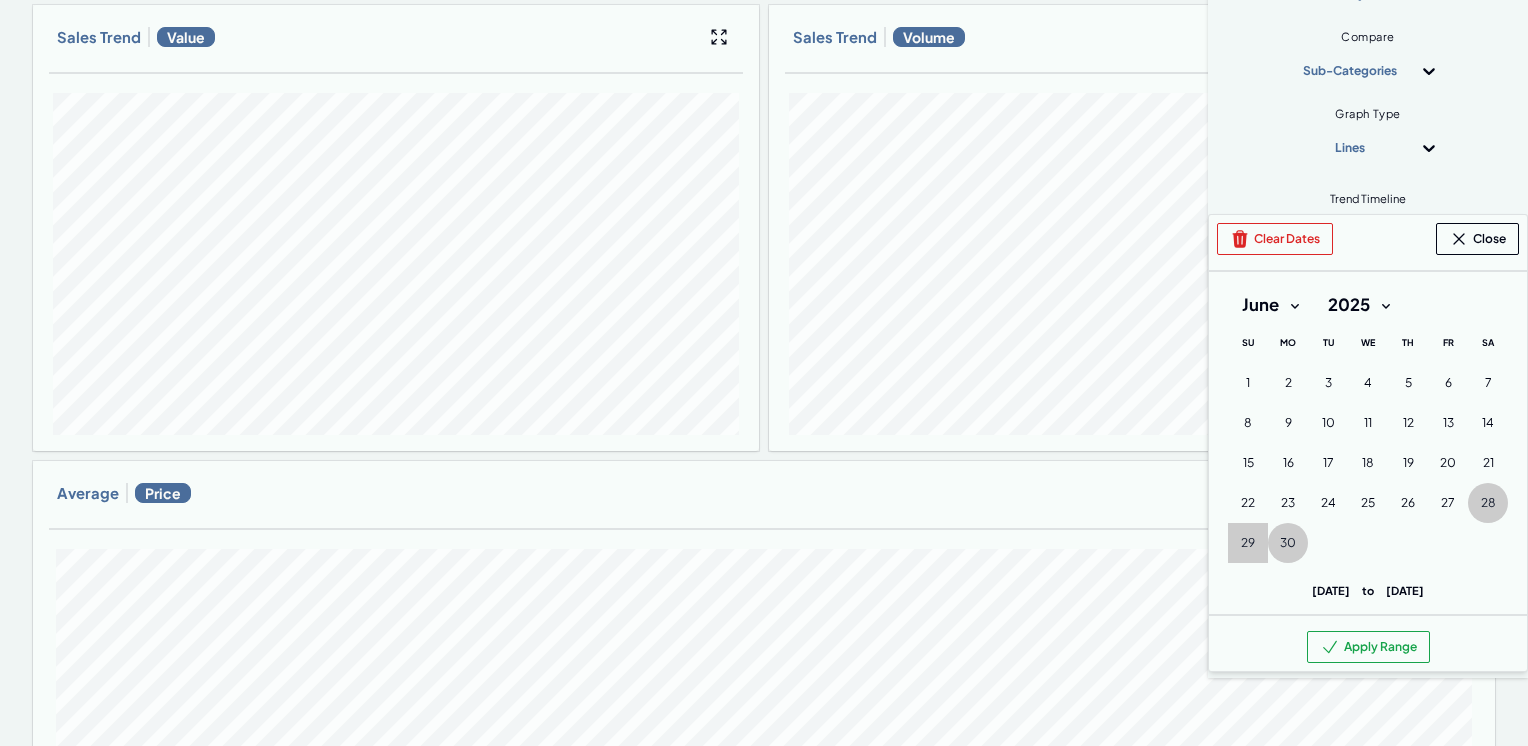 click on "Apply Range" at bounding box center [1368, 647] 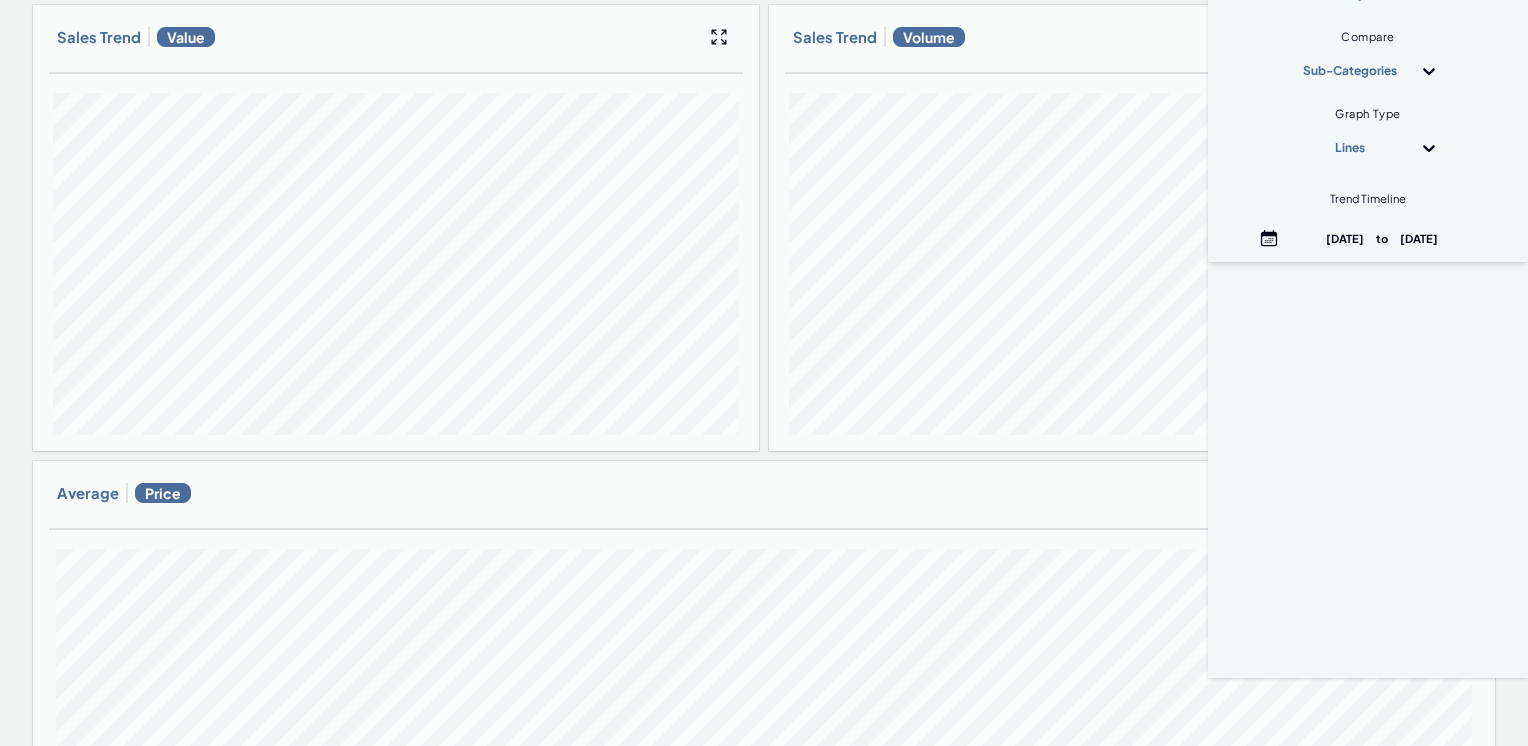 click on "Average Price" at bounding box center [764, 493] 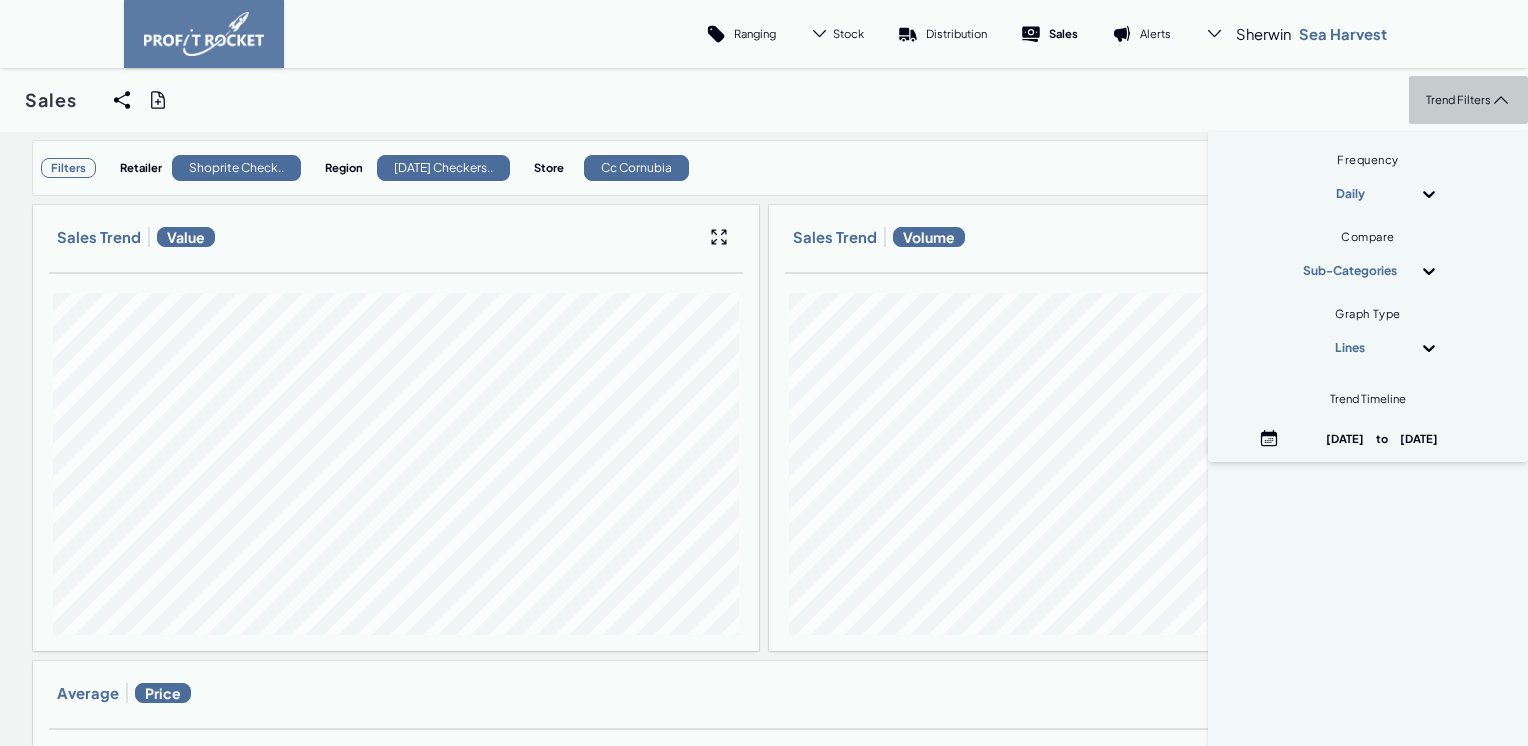 click on "Trend Filters" at bounding box center (1458, 99) 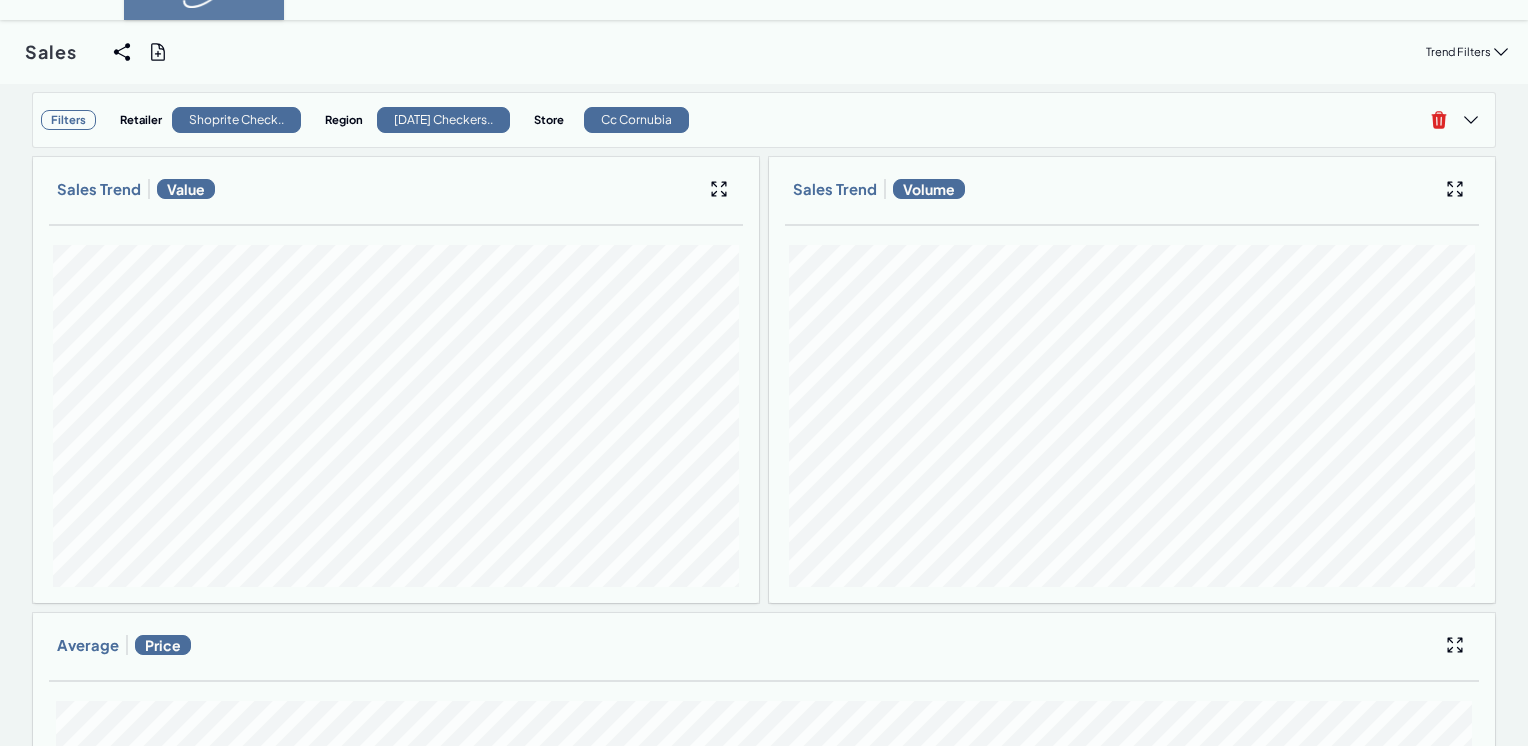 scroll, scrollTop: 0, scrollLeft: 0, axis: both 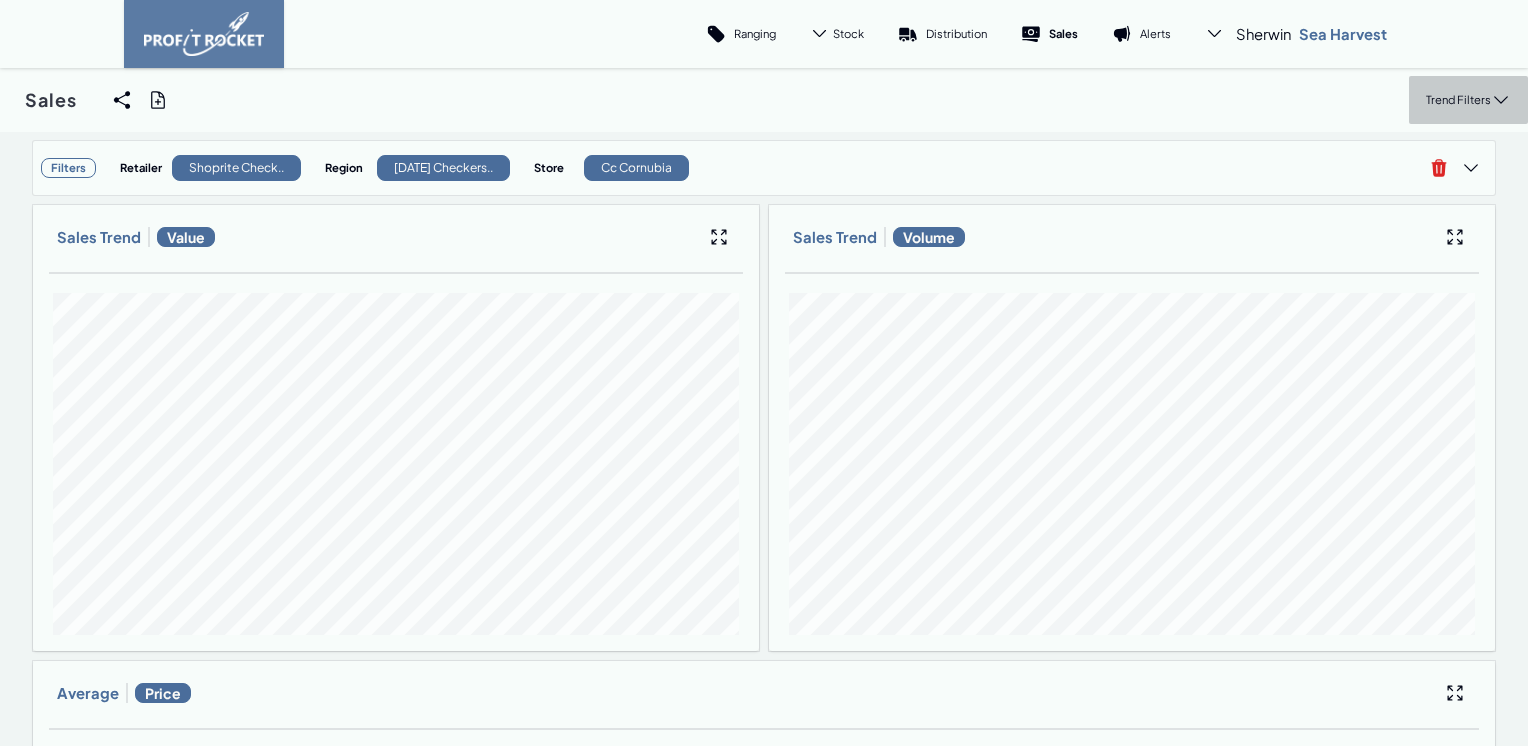 click on "Trend Filters" at bounding box center (1458, 99) 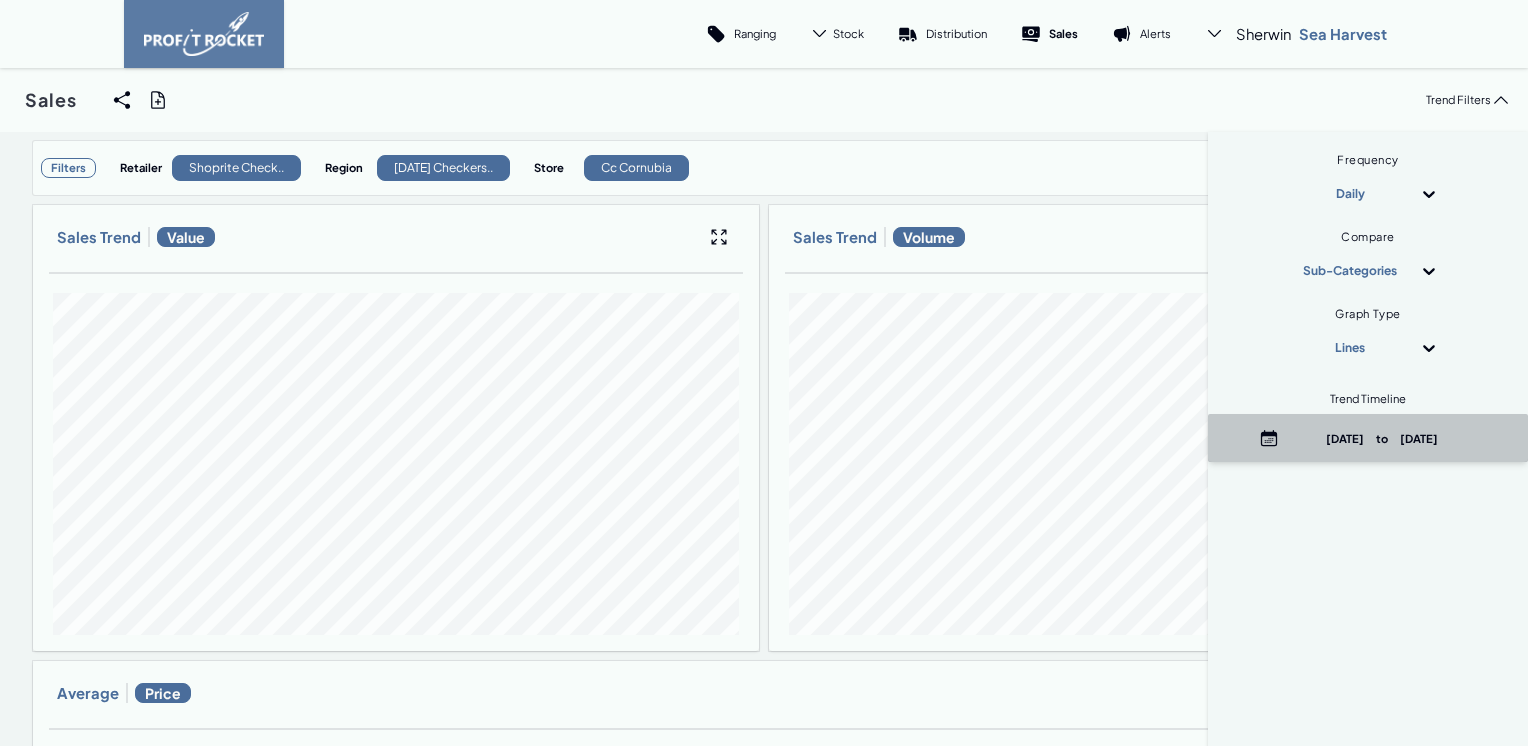 click on "[DATE] to [DATE]" at bounding box center [1382, 438] 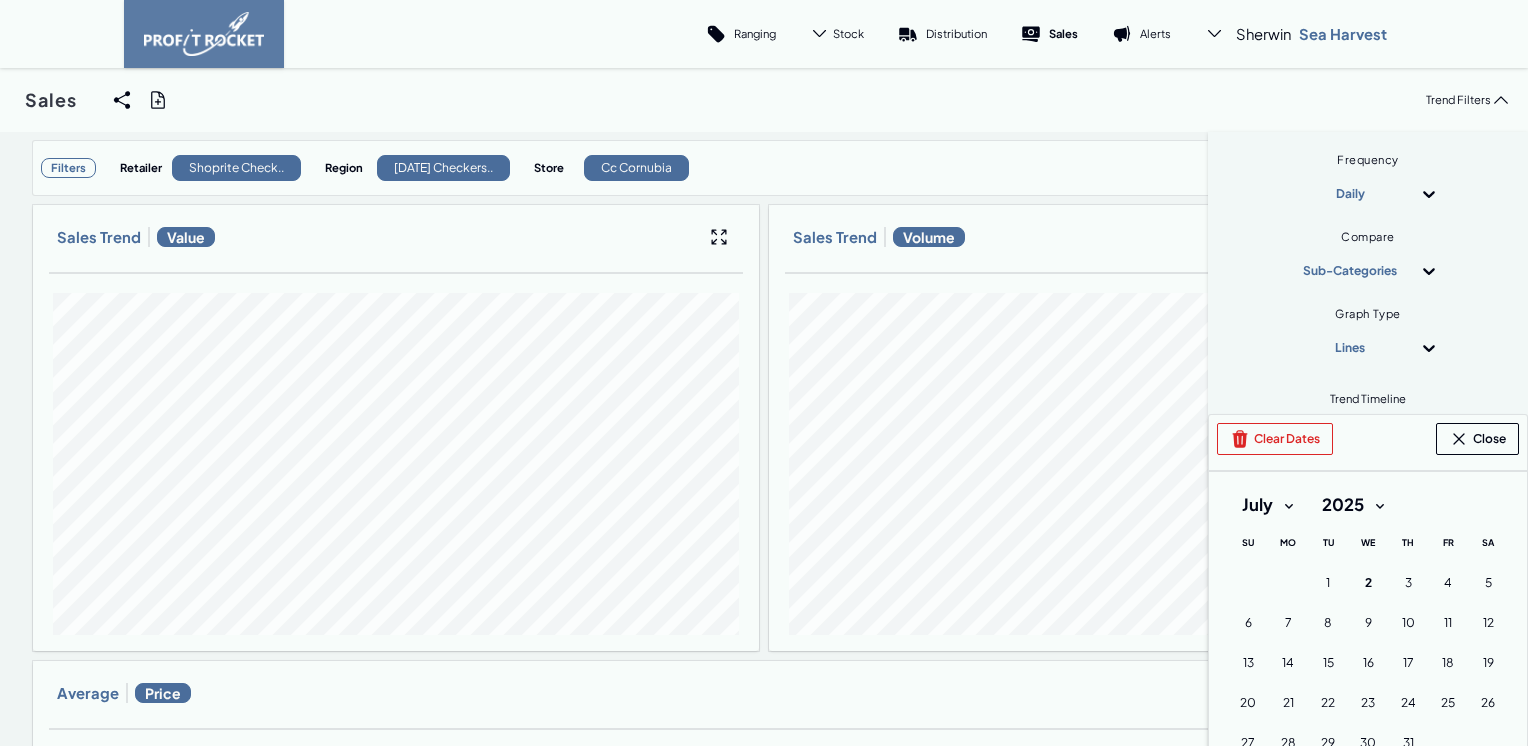 click on "January February March April May June July August September October November December" at bounding box center (1267, 505) 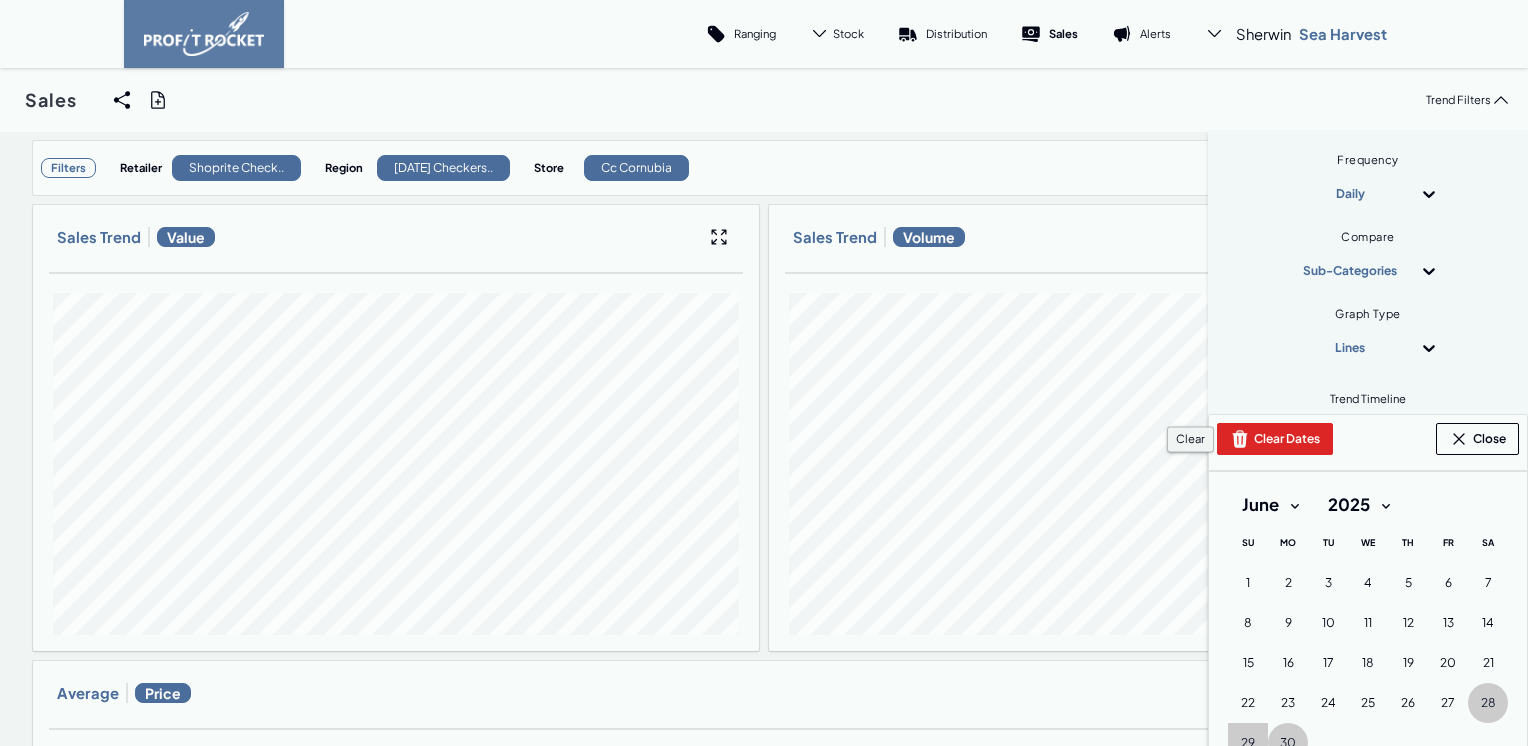 click on "Clear Dates" at bounding box center (1275, 439) 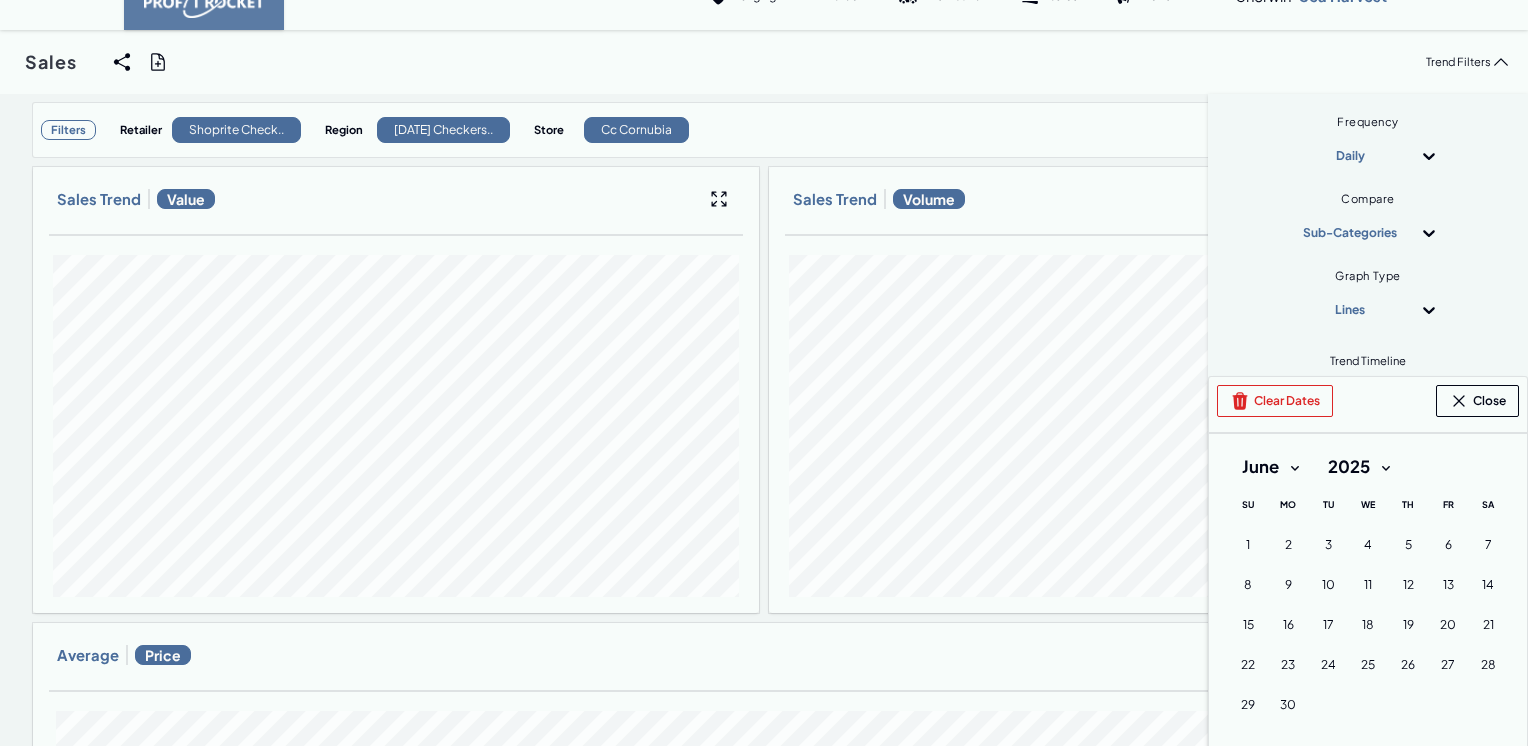 scroll, scrollTop: 100, scrollLeft: 0, axis: vertical 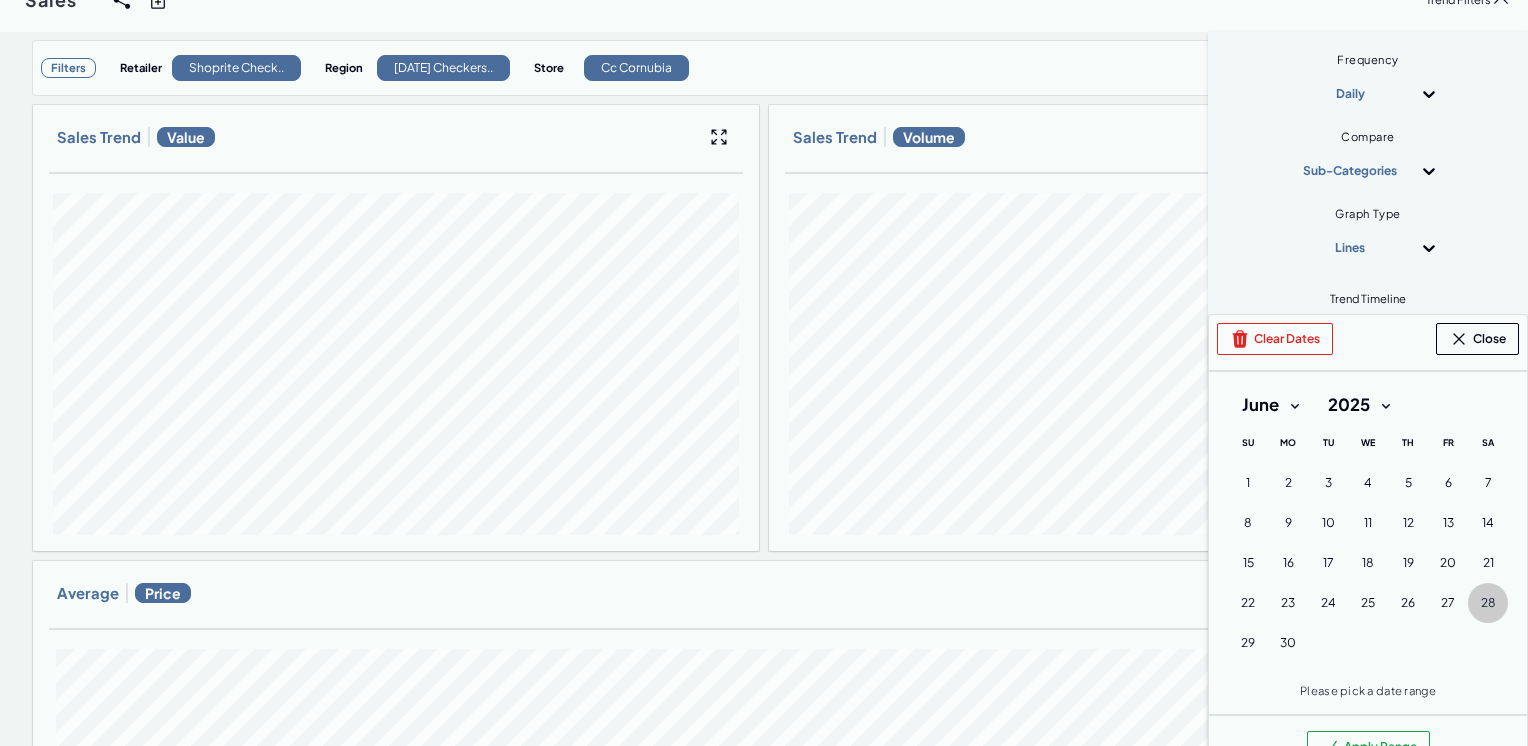 click on "28" at bounding box center [1488, 603] 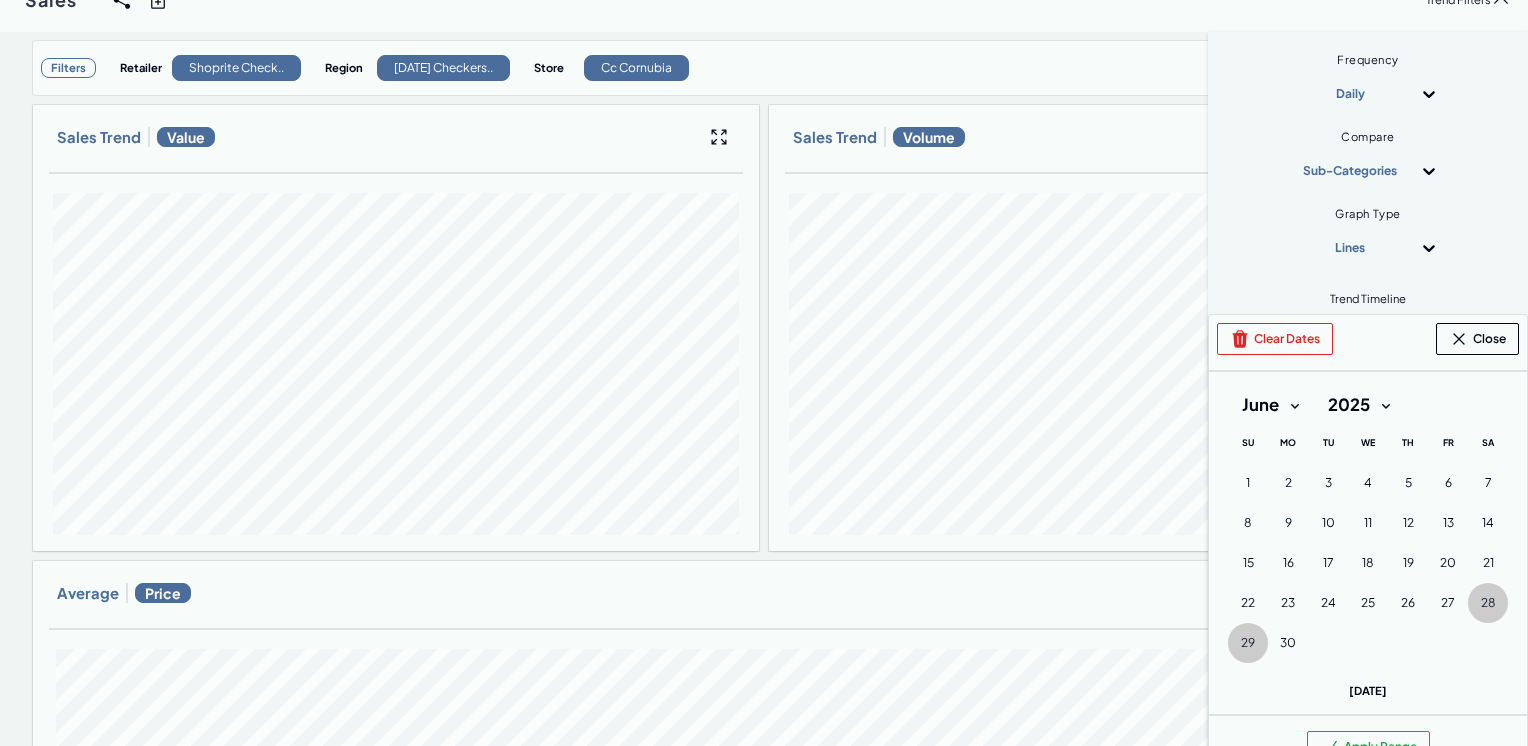 click on "29" at bounding box center [1248, 643] 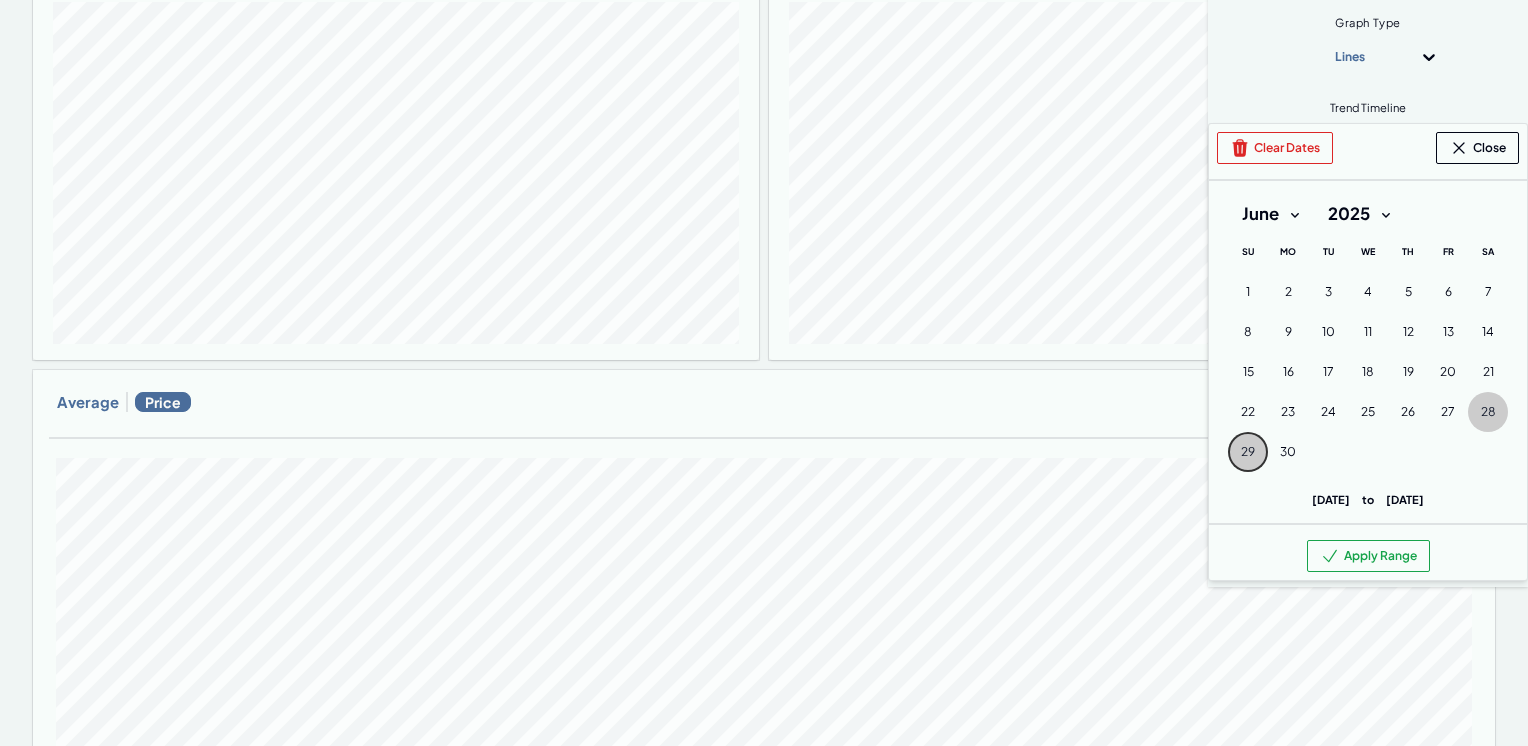 scroll, scrollTop: 300, scrollLeft: 0, axis: vertical 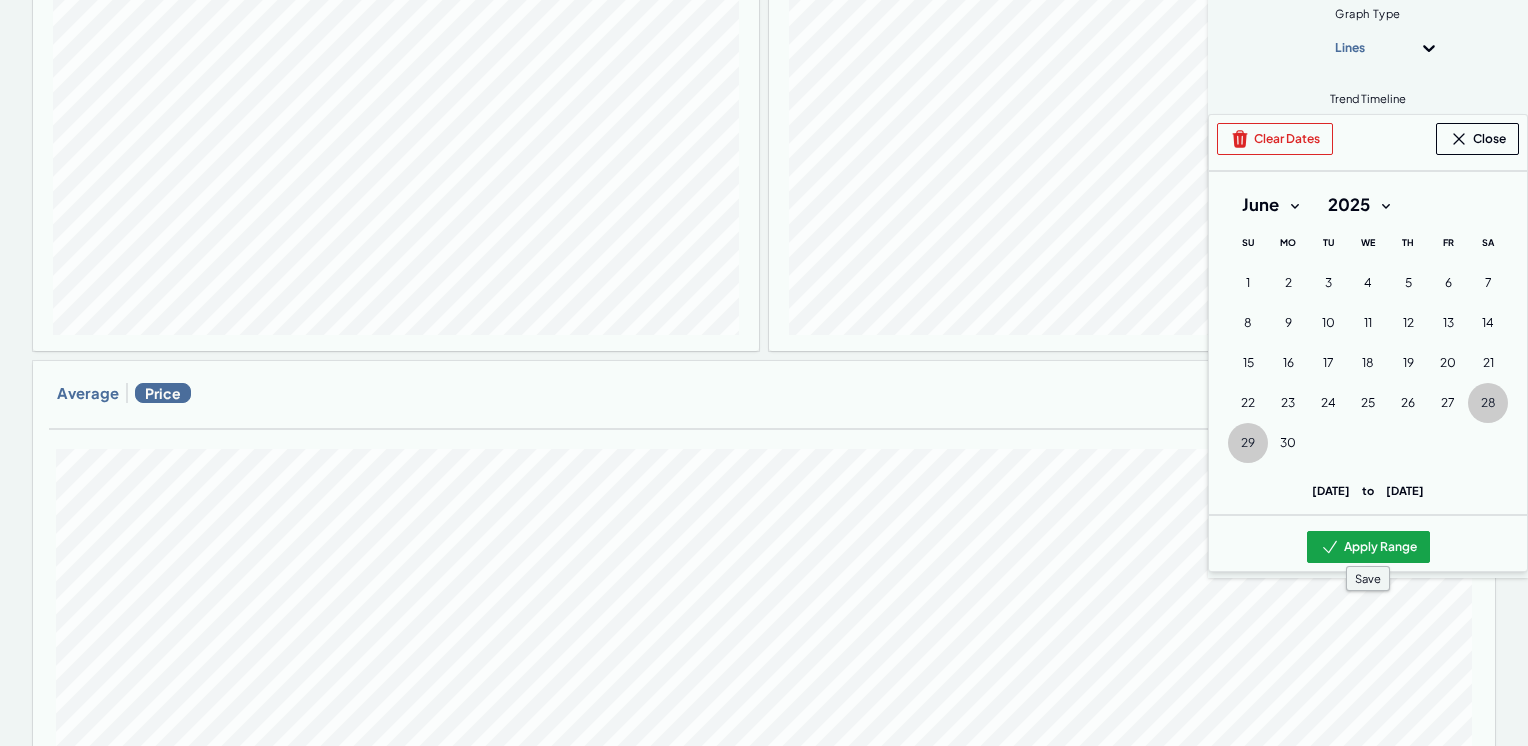 click on "Apply Range" at bounding box center [1368, 547] 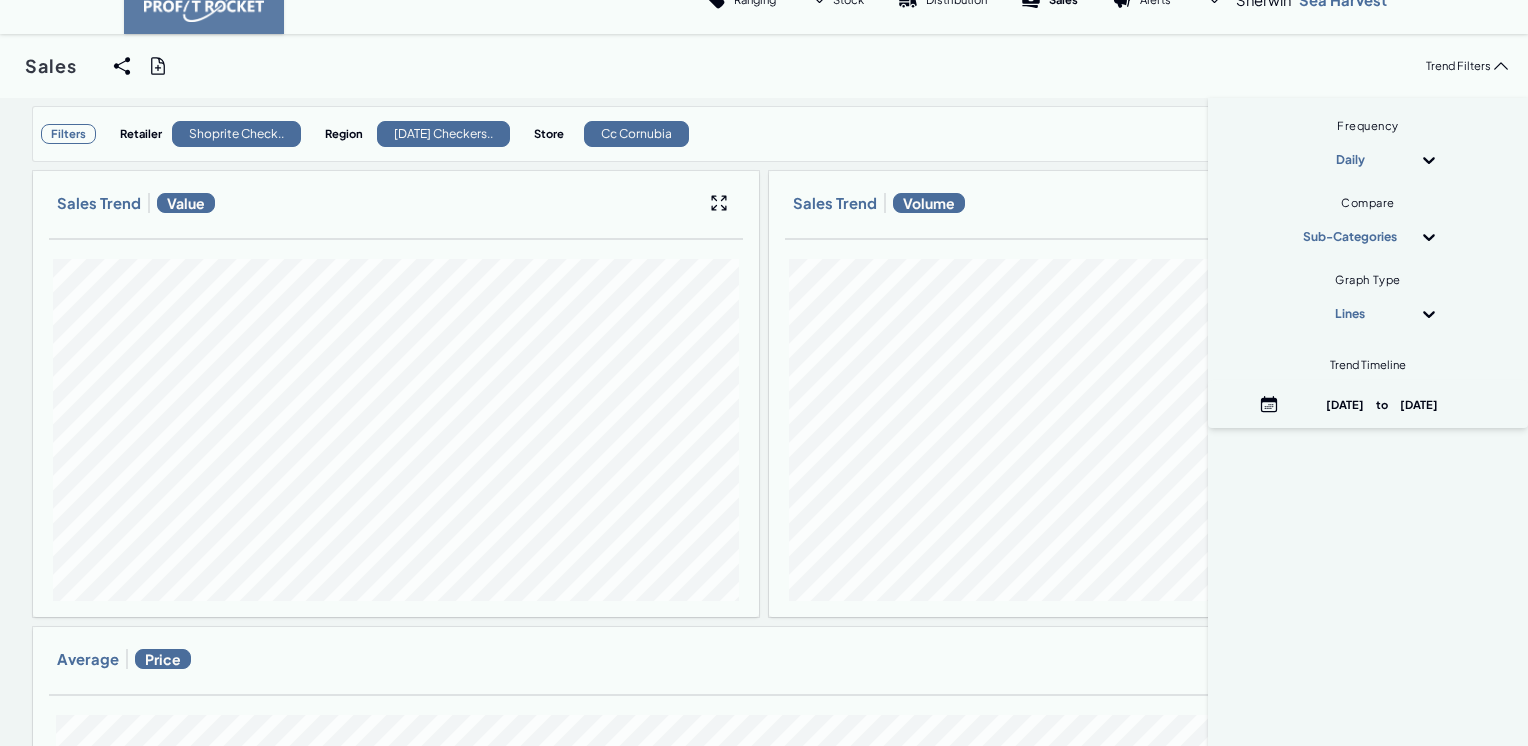 scroll, scrollTop: 0, scrollLeft: 0, axis: both 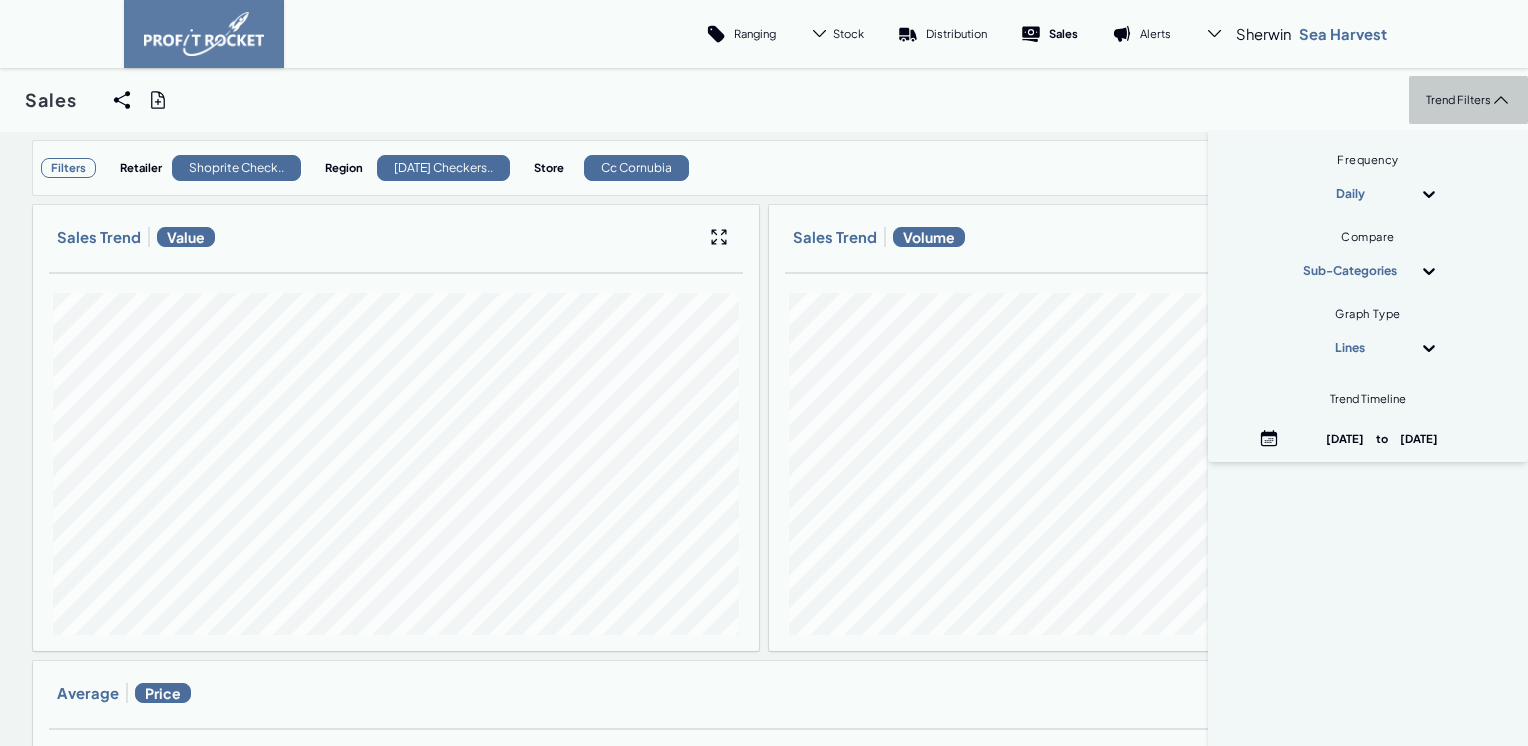 click on "Trend Filters" at bounding box center (1458, 99) 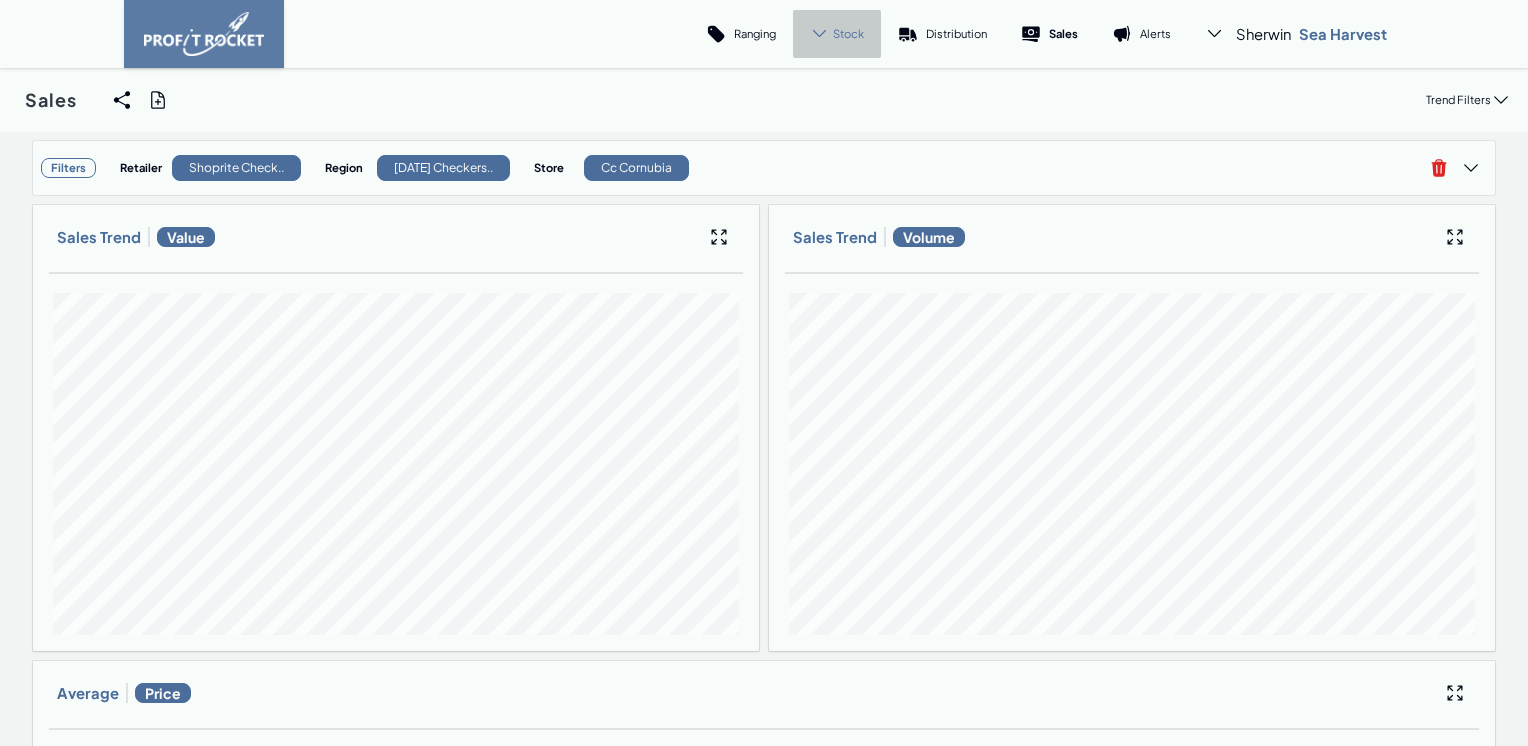 click 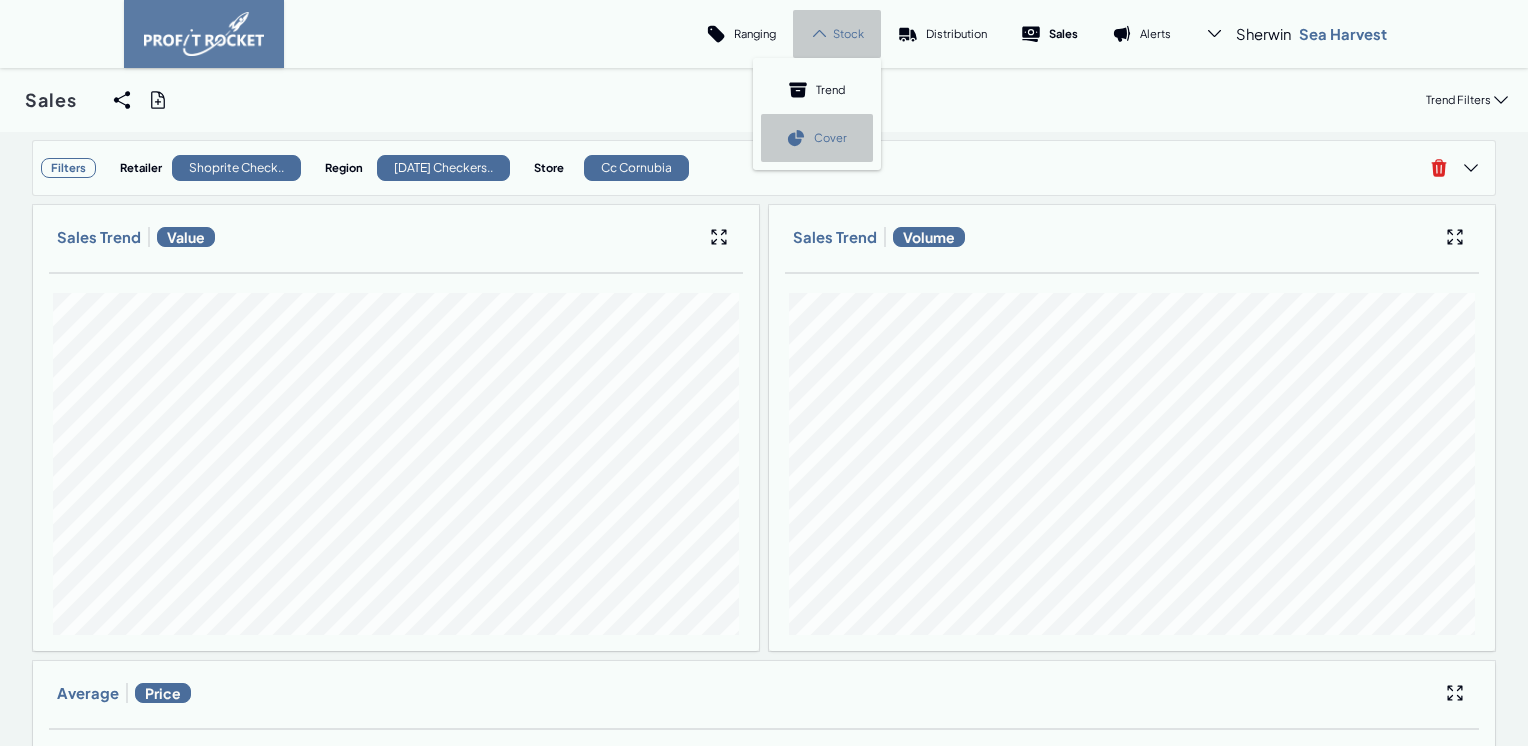 click on "Cover" at bounding box center [817, 138] 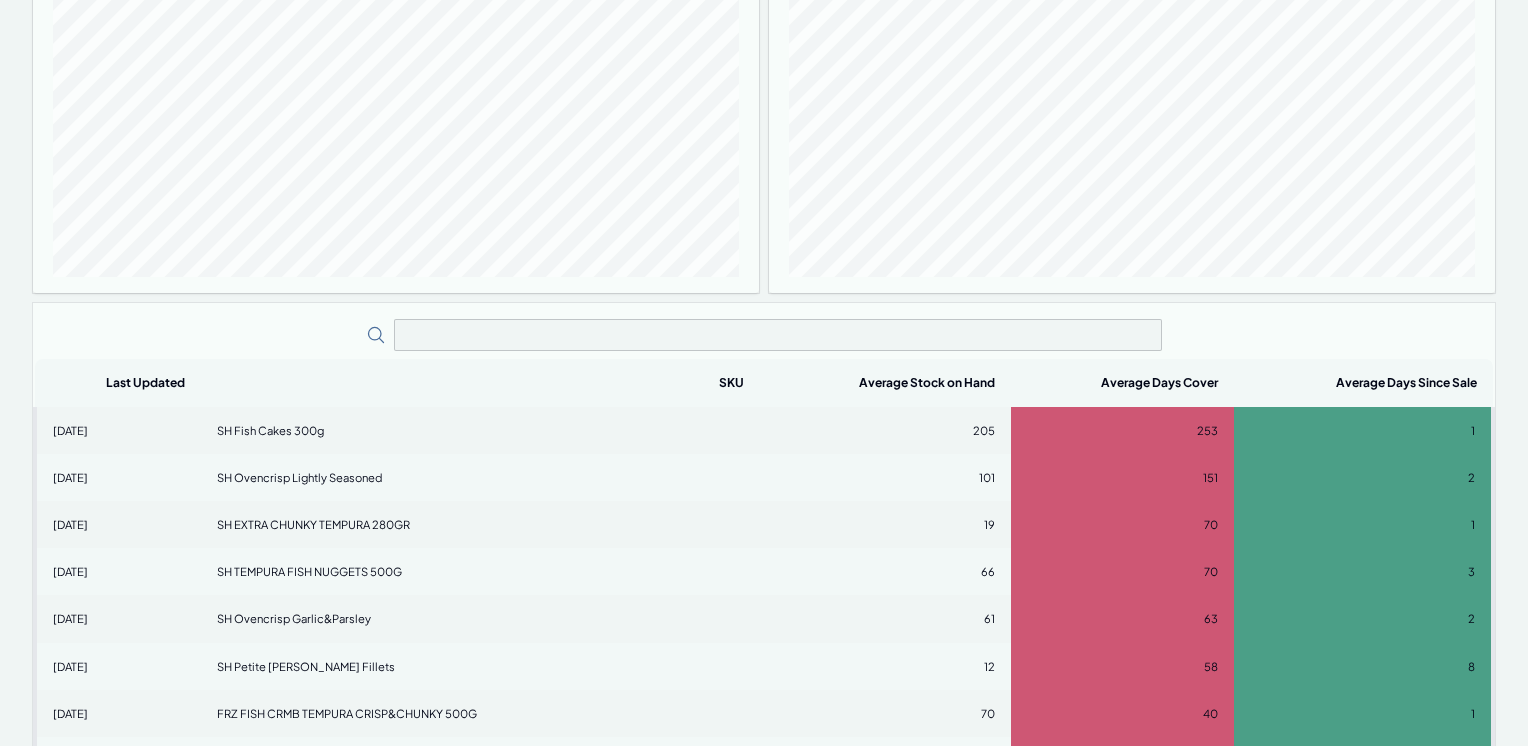 scroll, scrollTop: 0, scrollLeft: 0, axis: both 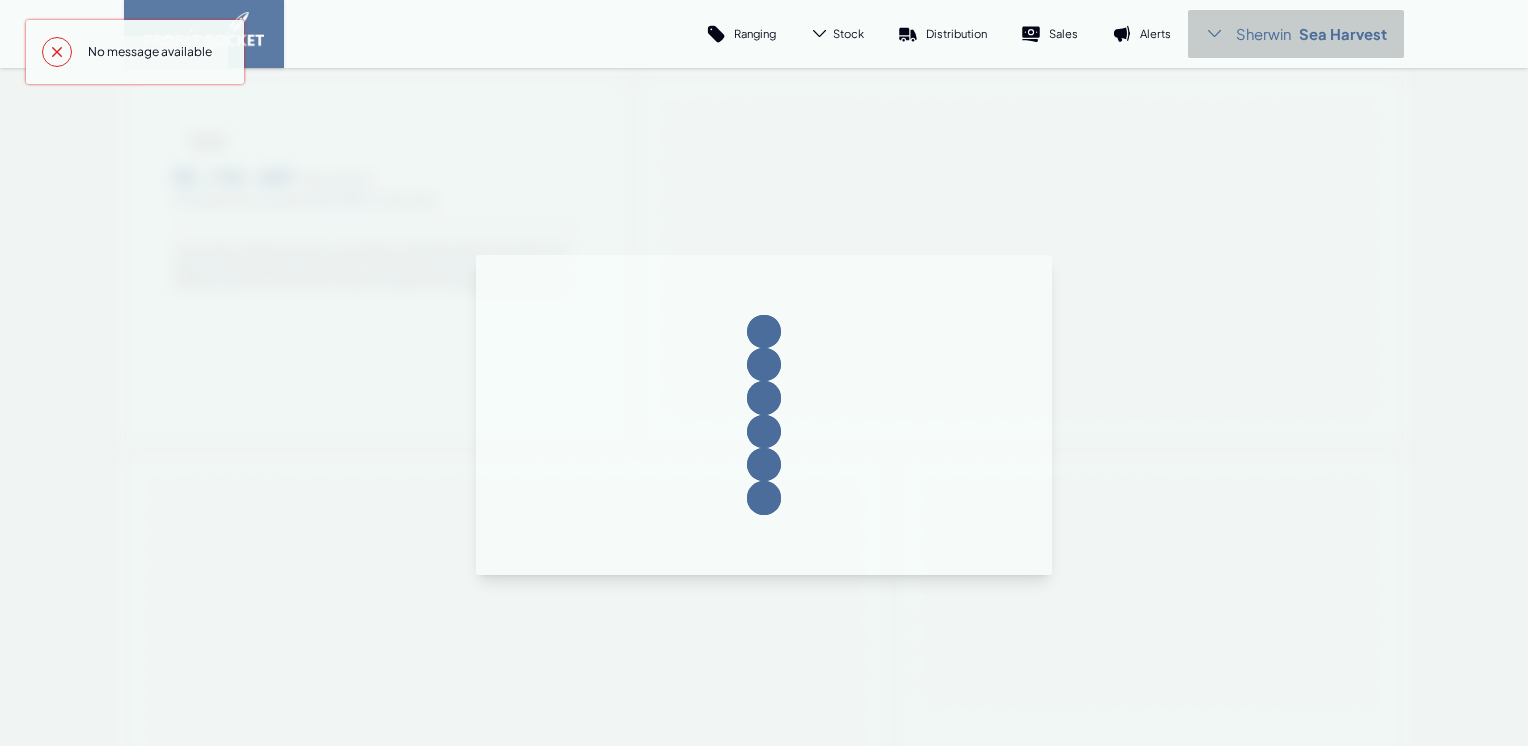 click on "Sea Harvest" at bounding box center (1343, 34) 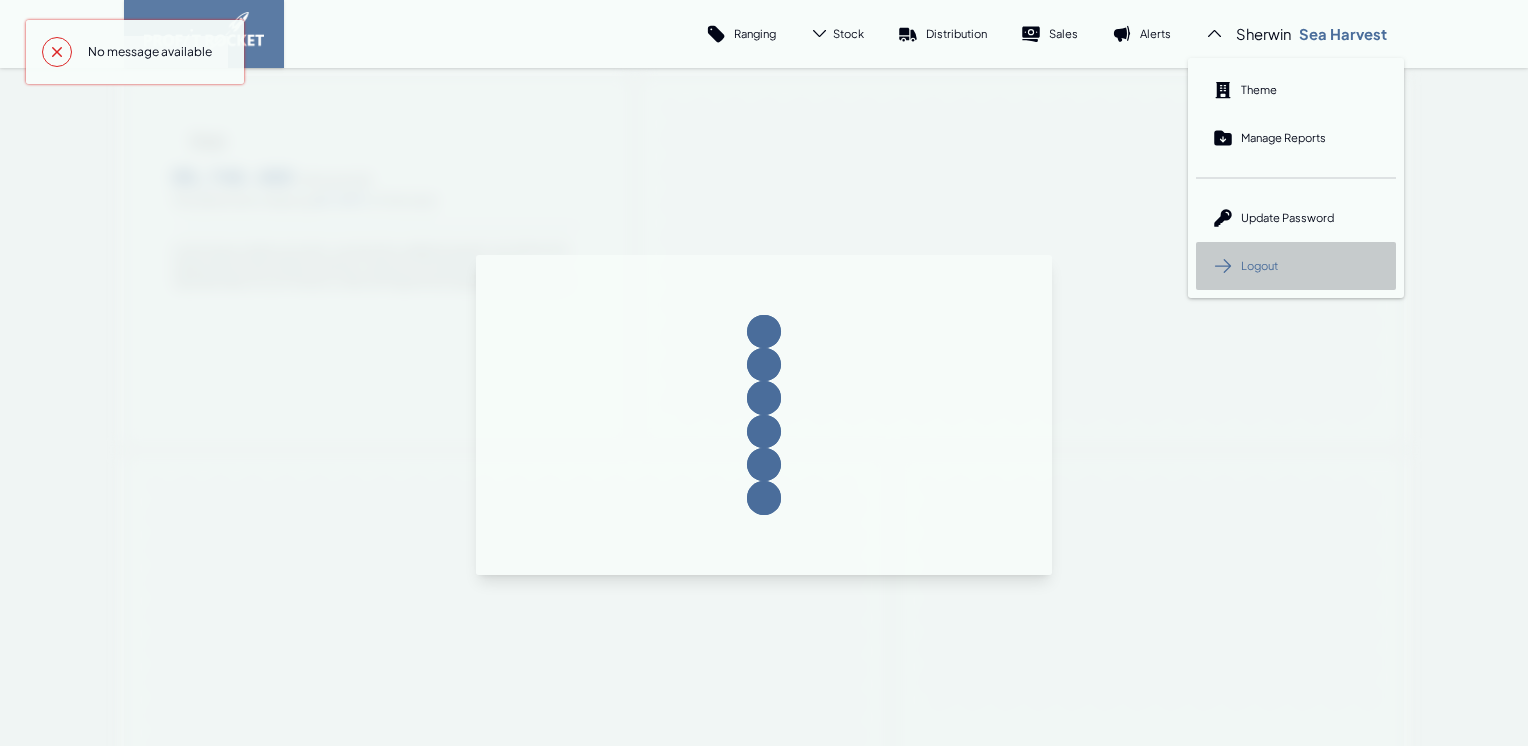 click on "Logout" at bounding box center (1259, 265) 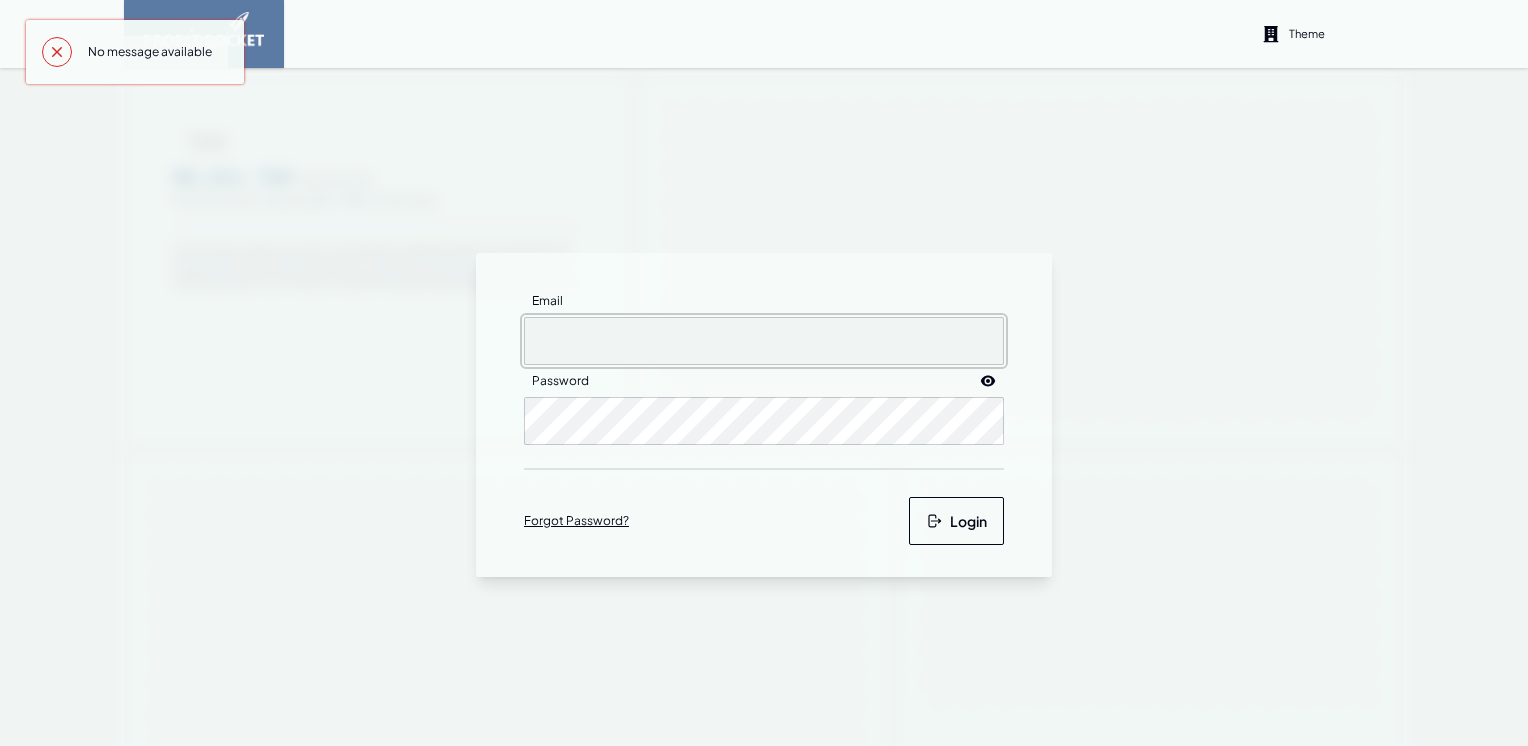 type on "[EMAIL_ADDRESS][DOMAIN_NAME]" 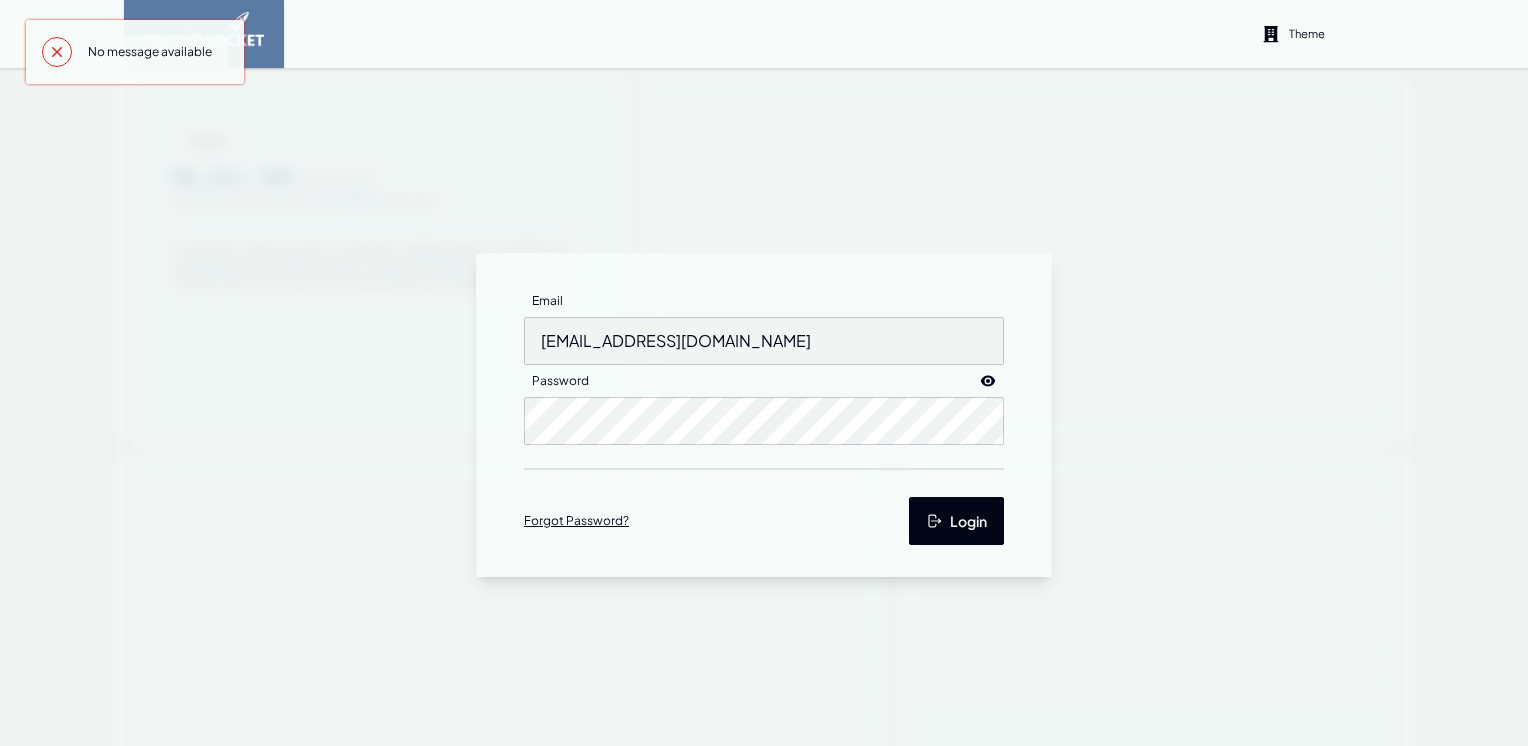 click on "Login" at bounding box center [956, 521] 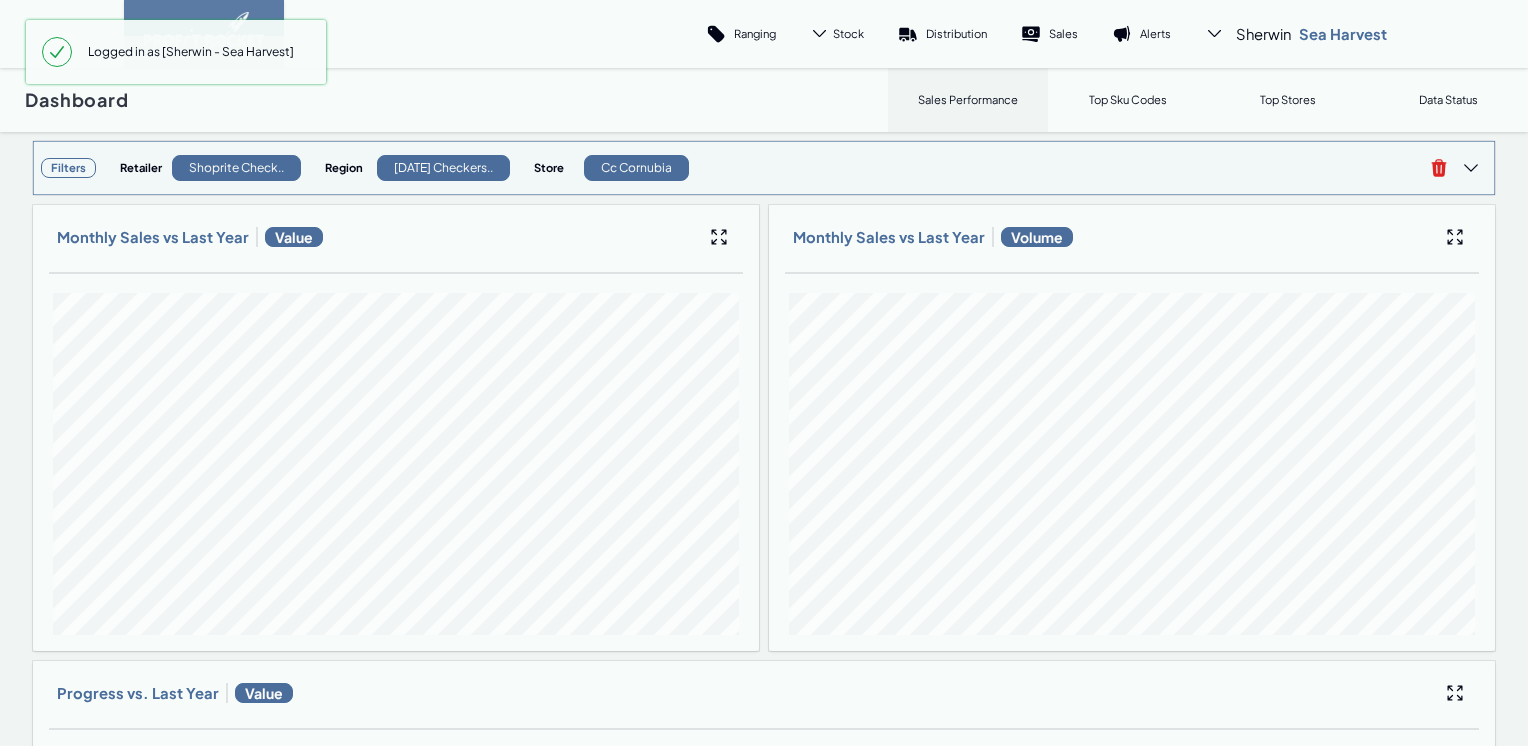 click on "Filters" at bounding box center [68, 168] 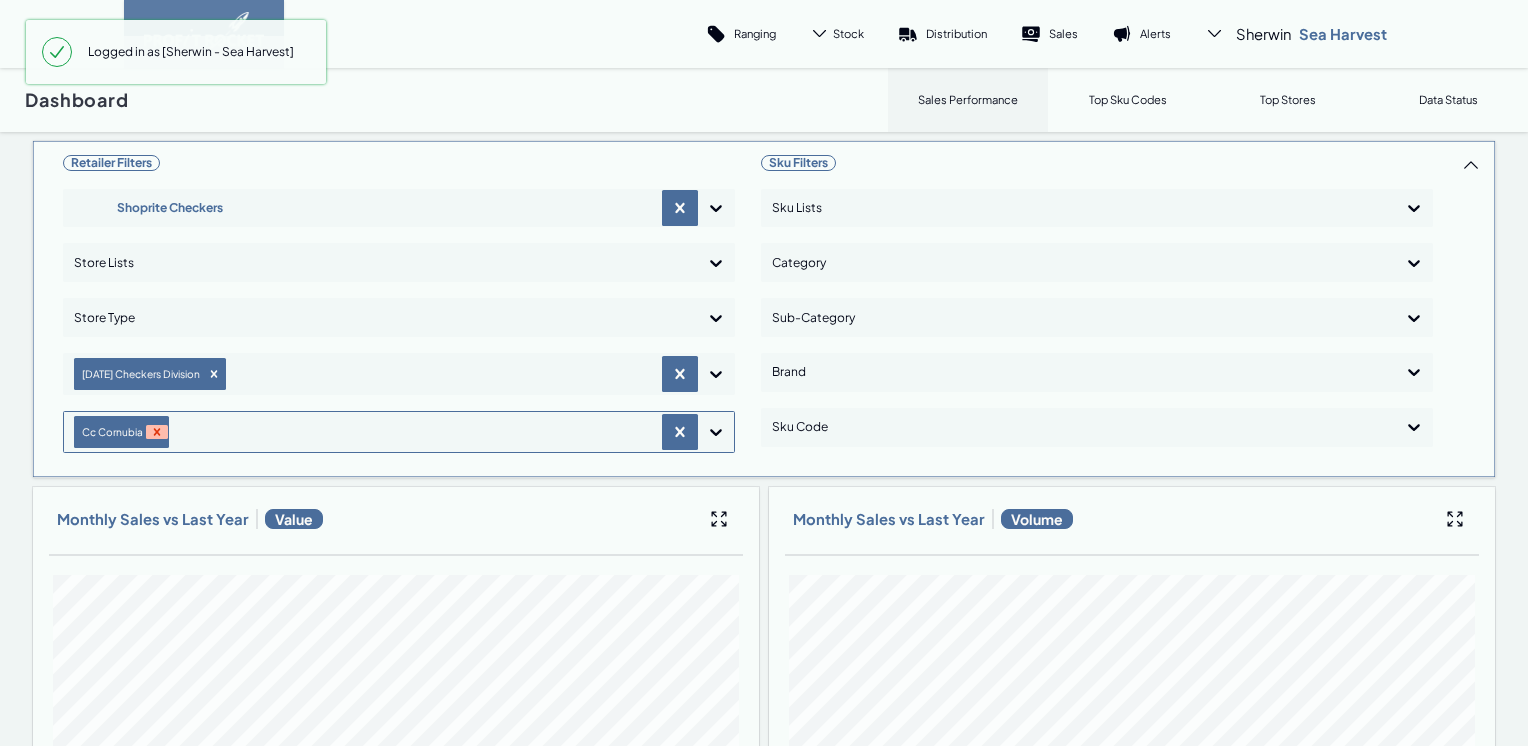 click 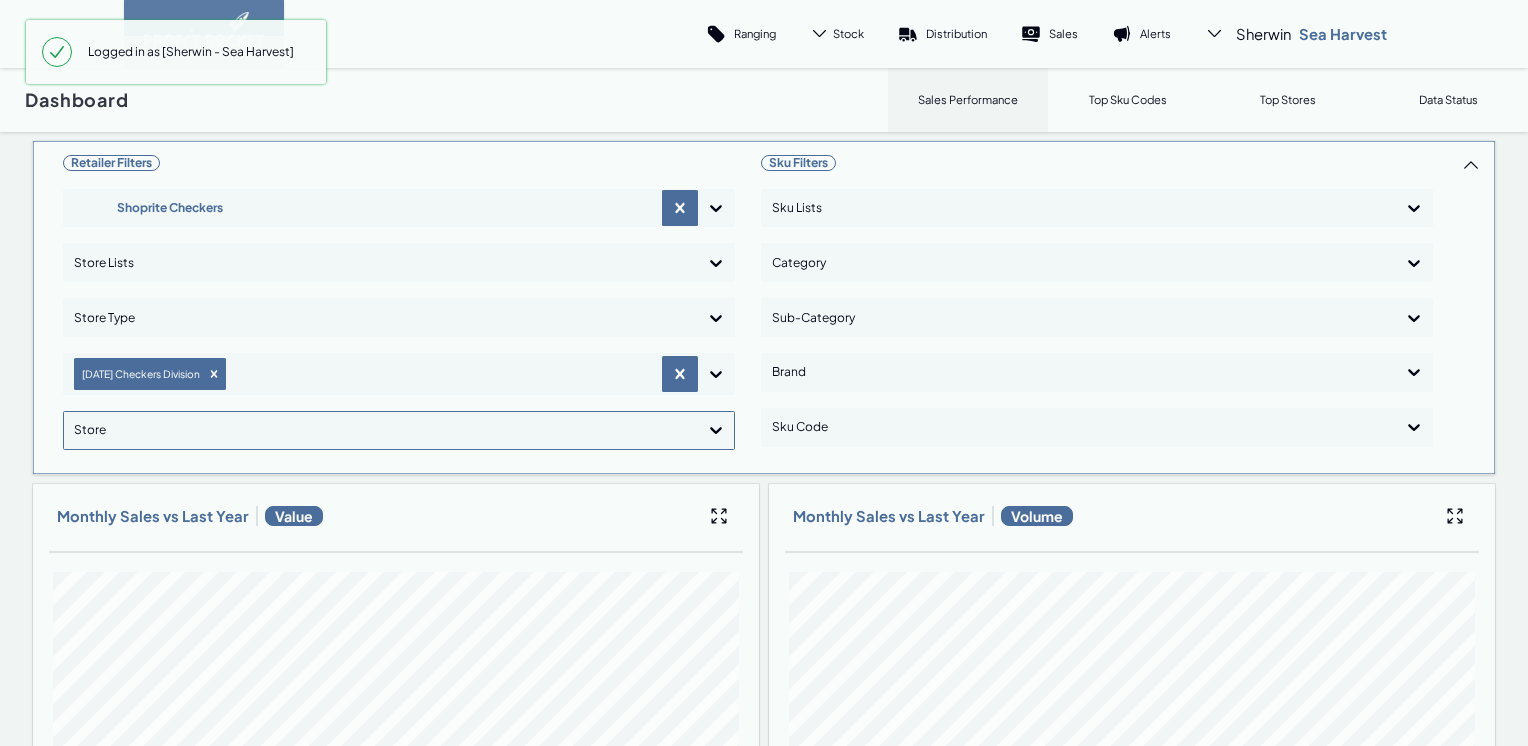 click 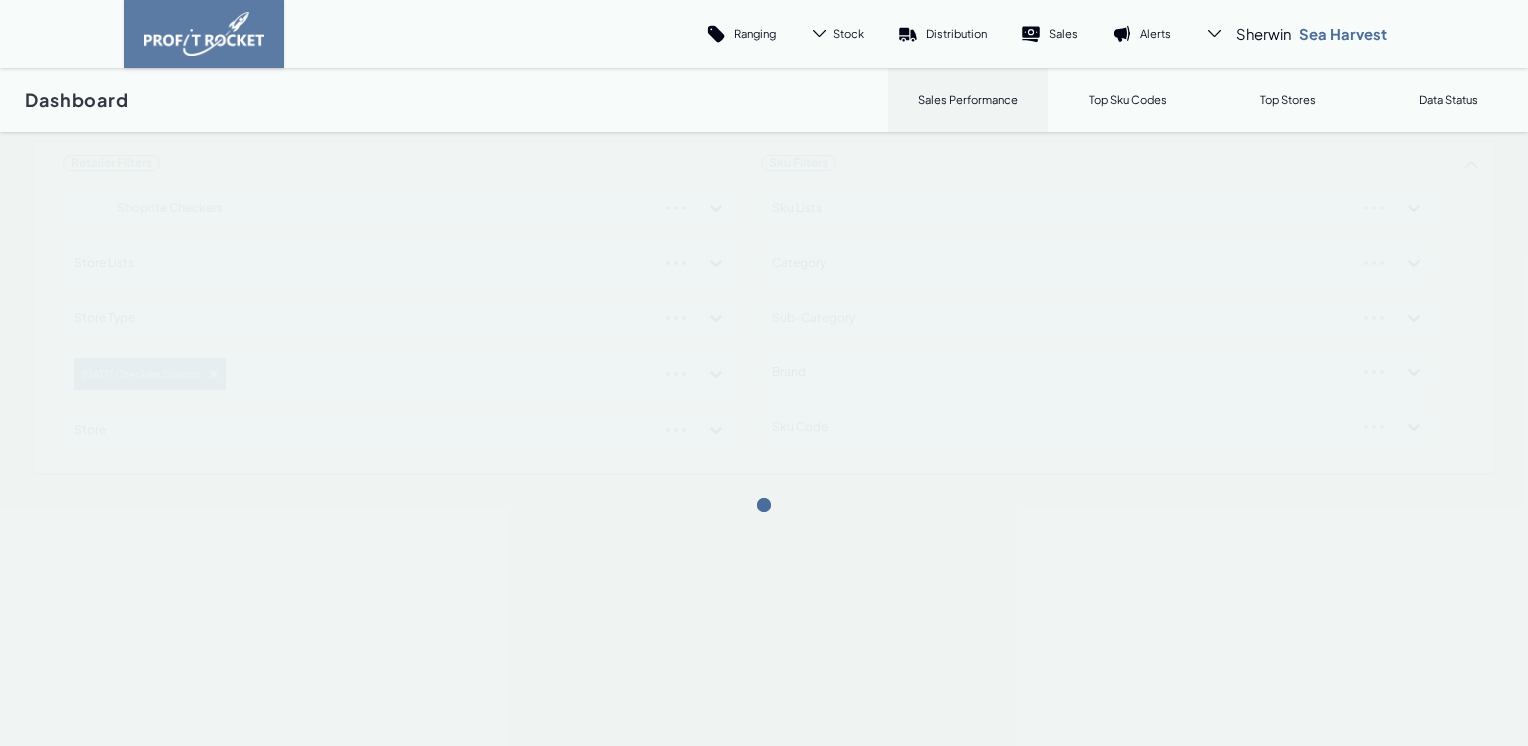click on "Retailer Filters Shoprite Checkers Store Lists Store Type Natal Checkers Division Store Sku Filters Sku Lists Category Sub-Category Brand Sku Code" at bounding box center (764, 307) 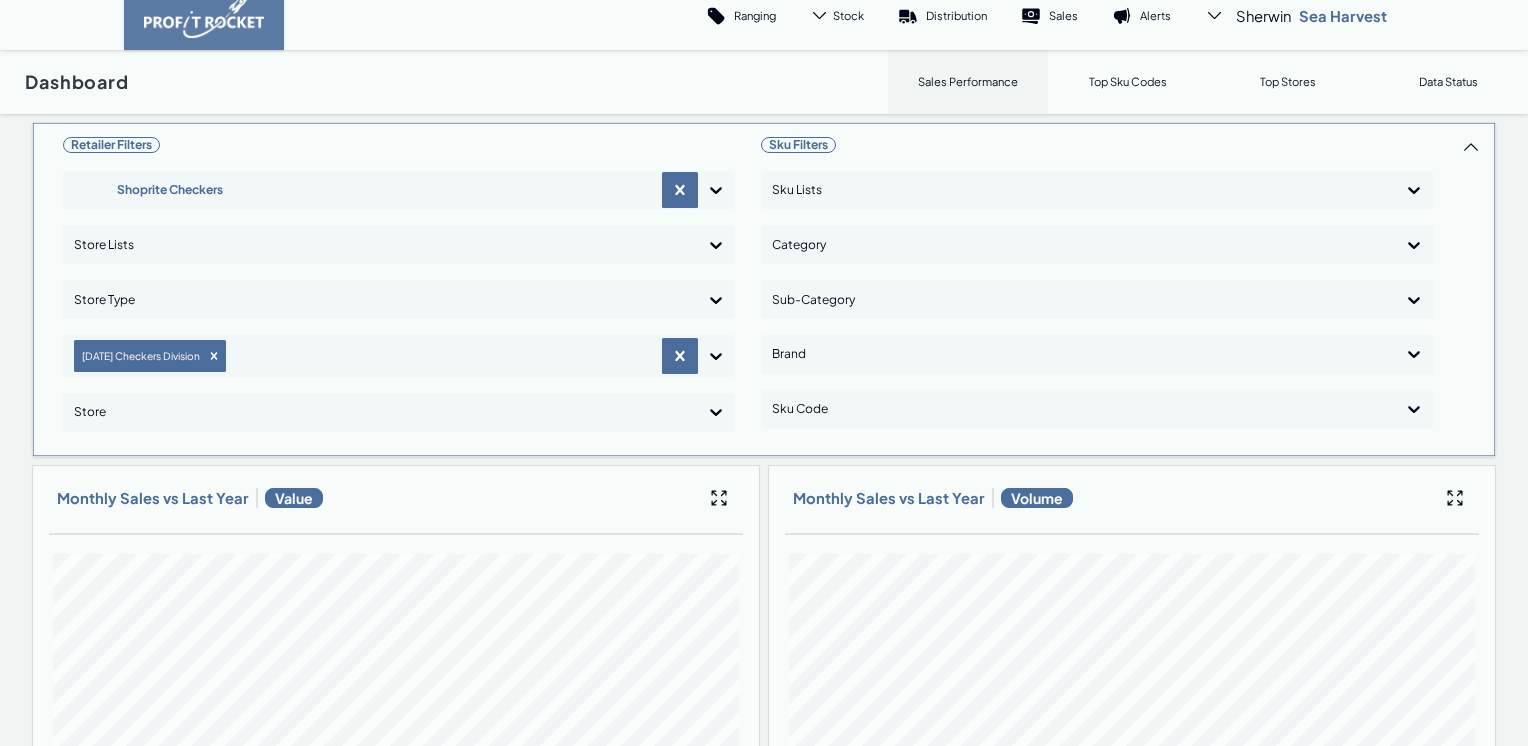 scroll, scrollTop: 0, scrollLeft: 0, axis: both 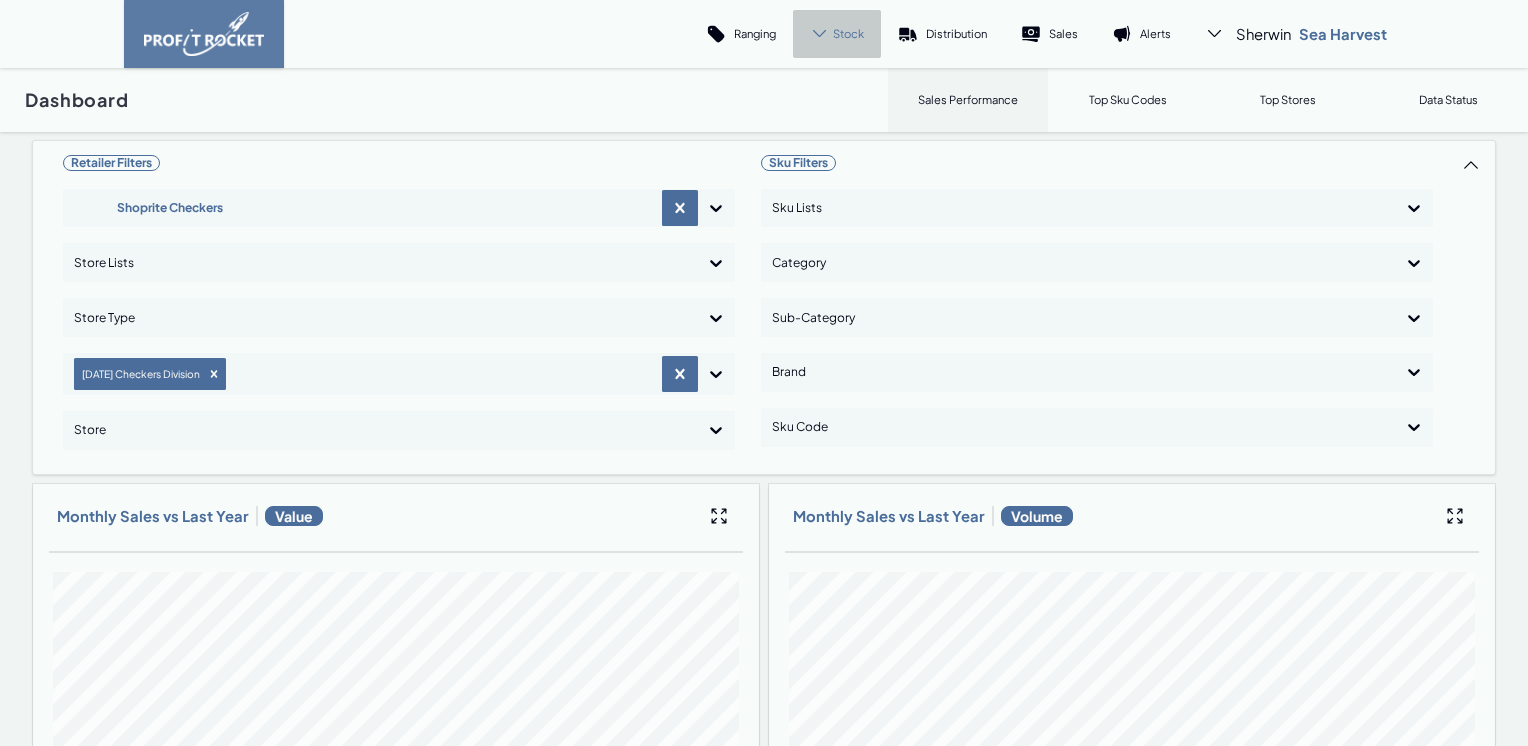 click on "Stock" at bounding box center (848, 33) 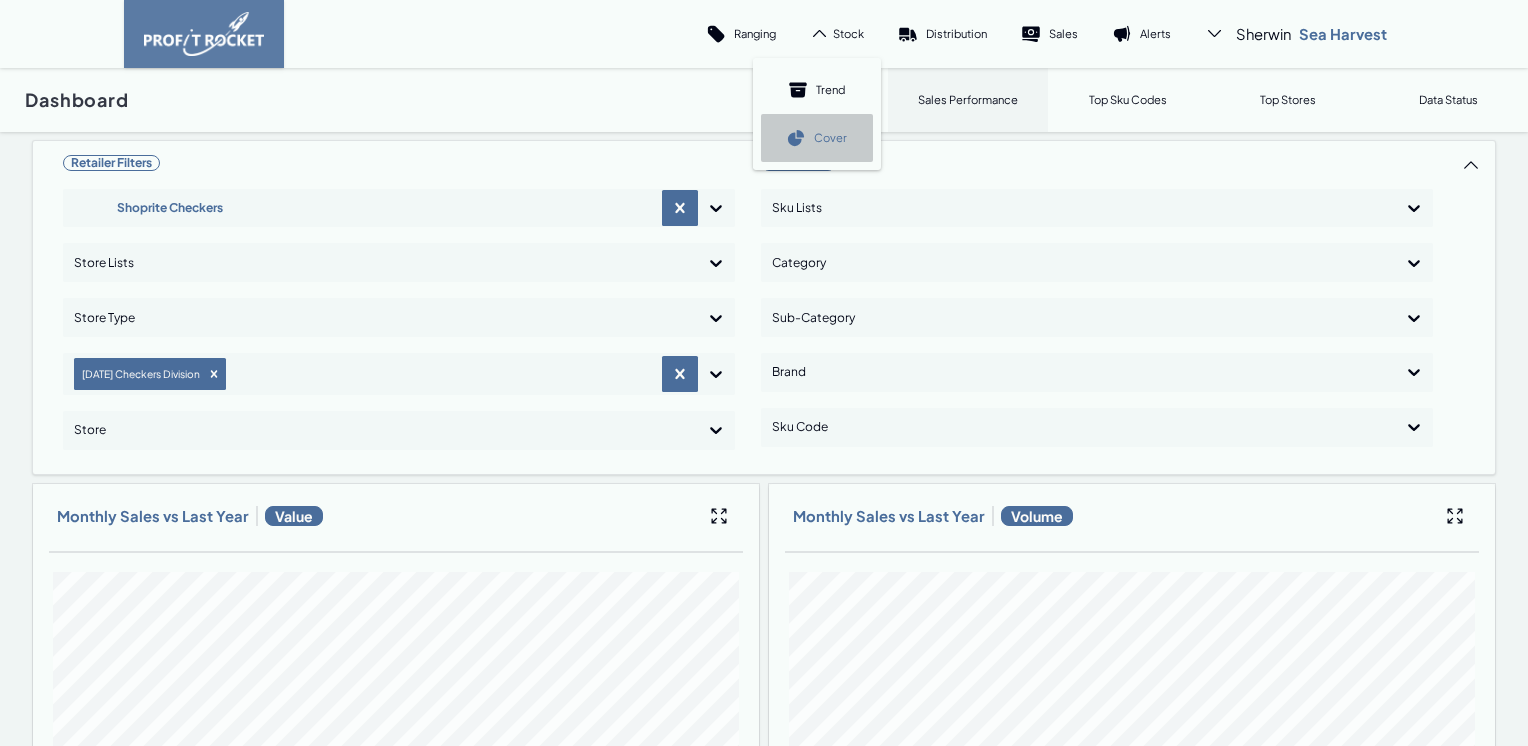click on "Cover" at bounding box center (830, 137) 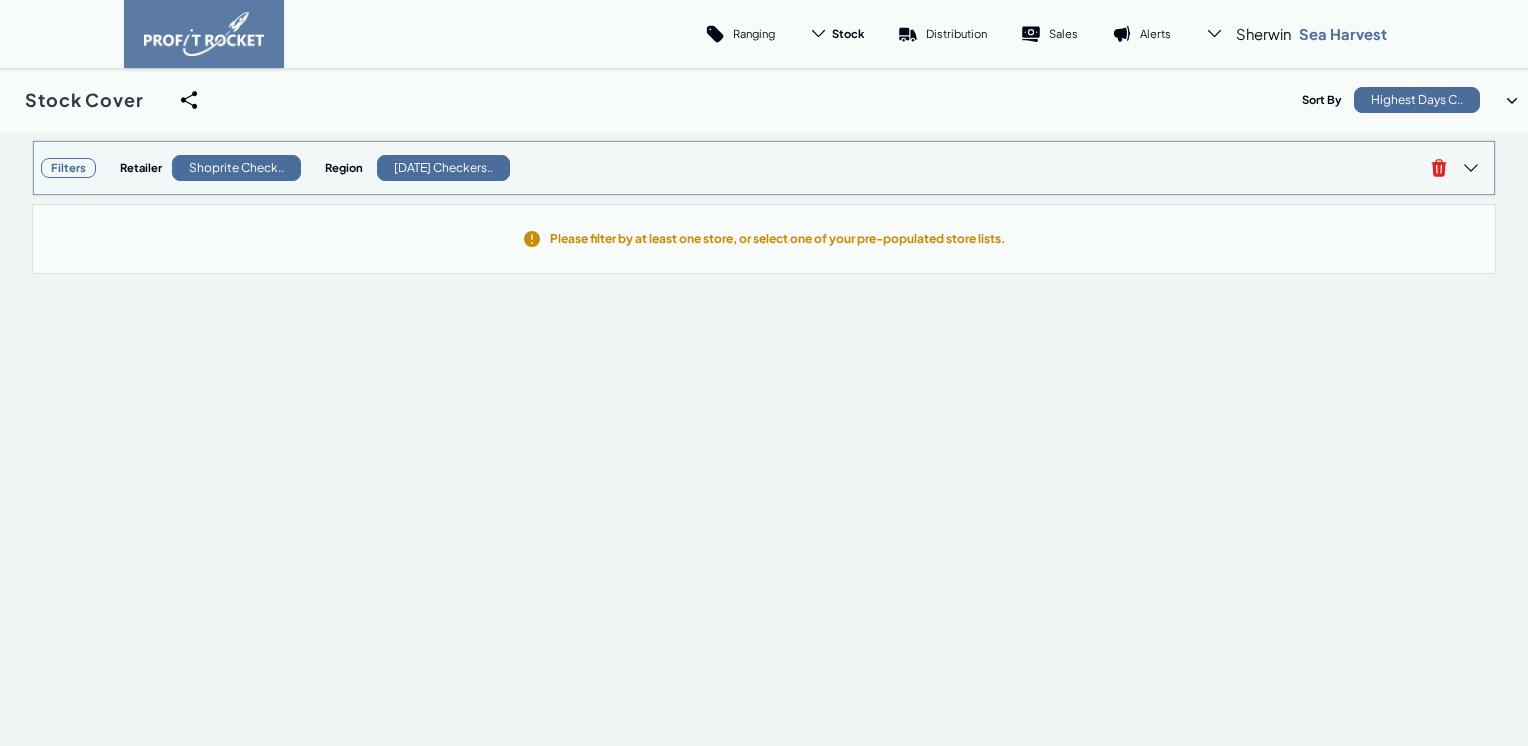 click on "Filters" at bounding box center [68, 168] 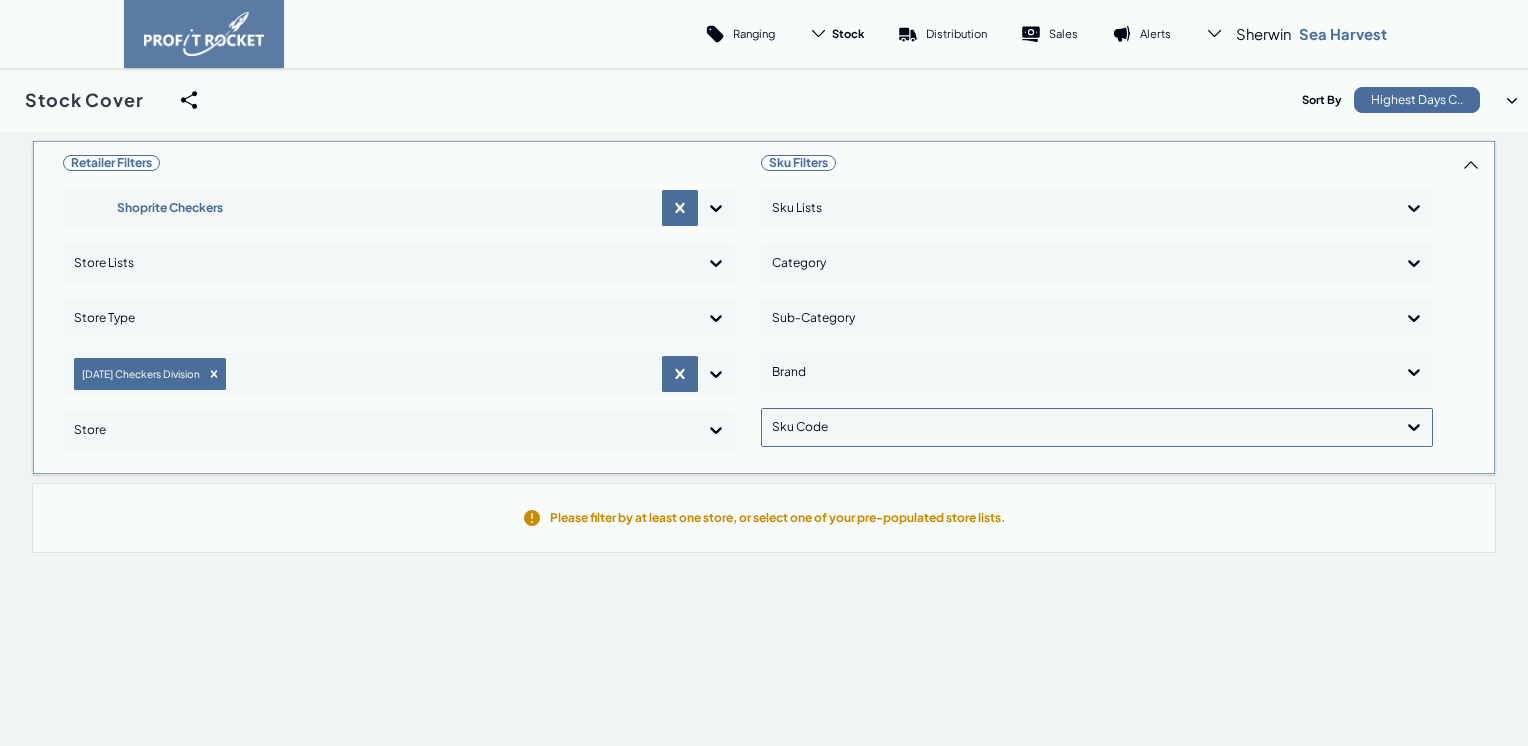 click at bounding box center [1079, 427] 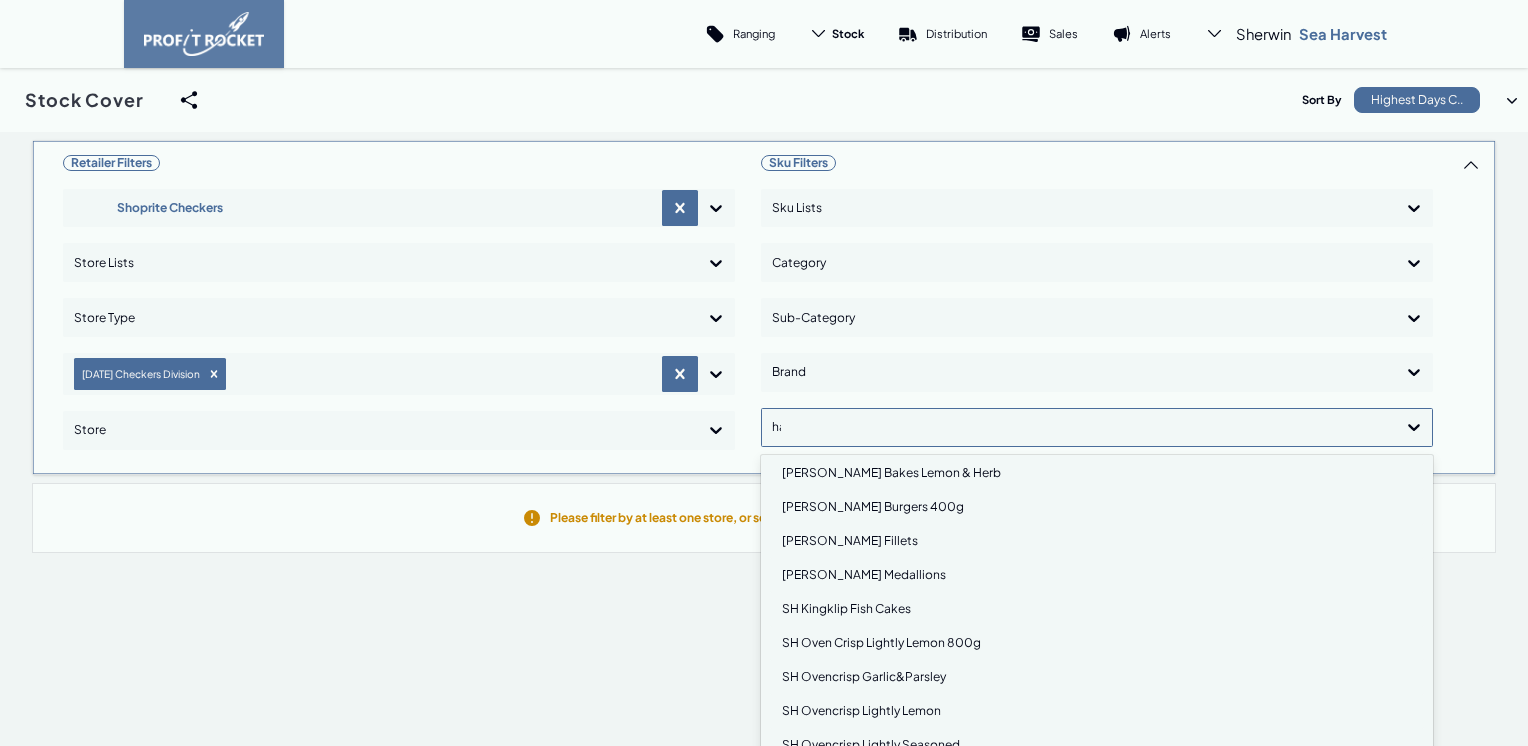 scroll, scrollTop: 266, scrollLeft: 0, axis: vertical 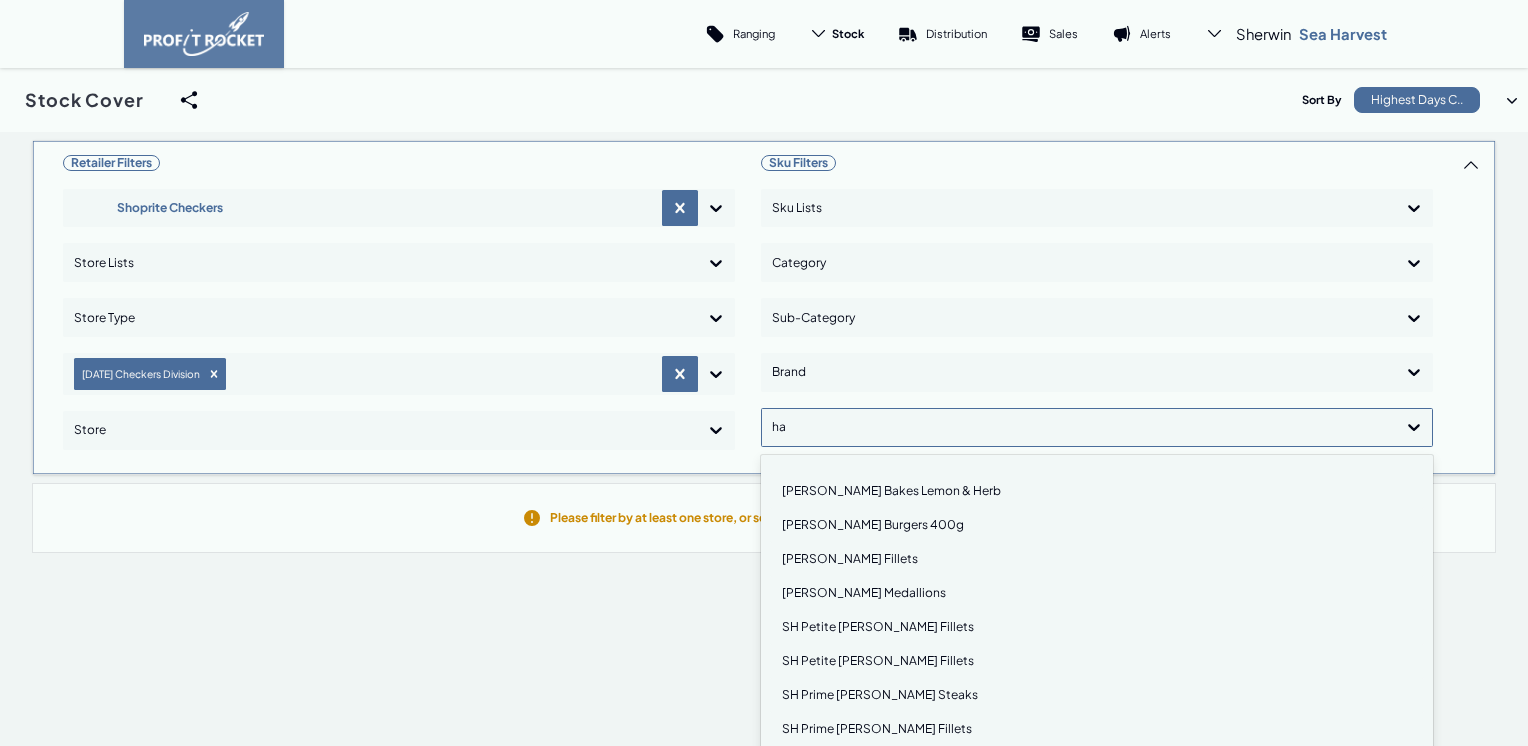 type on "had" 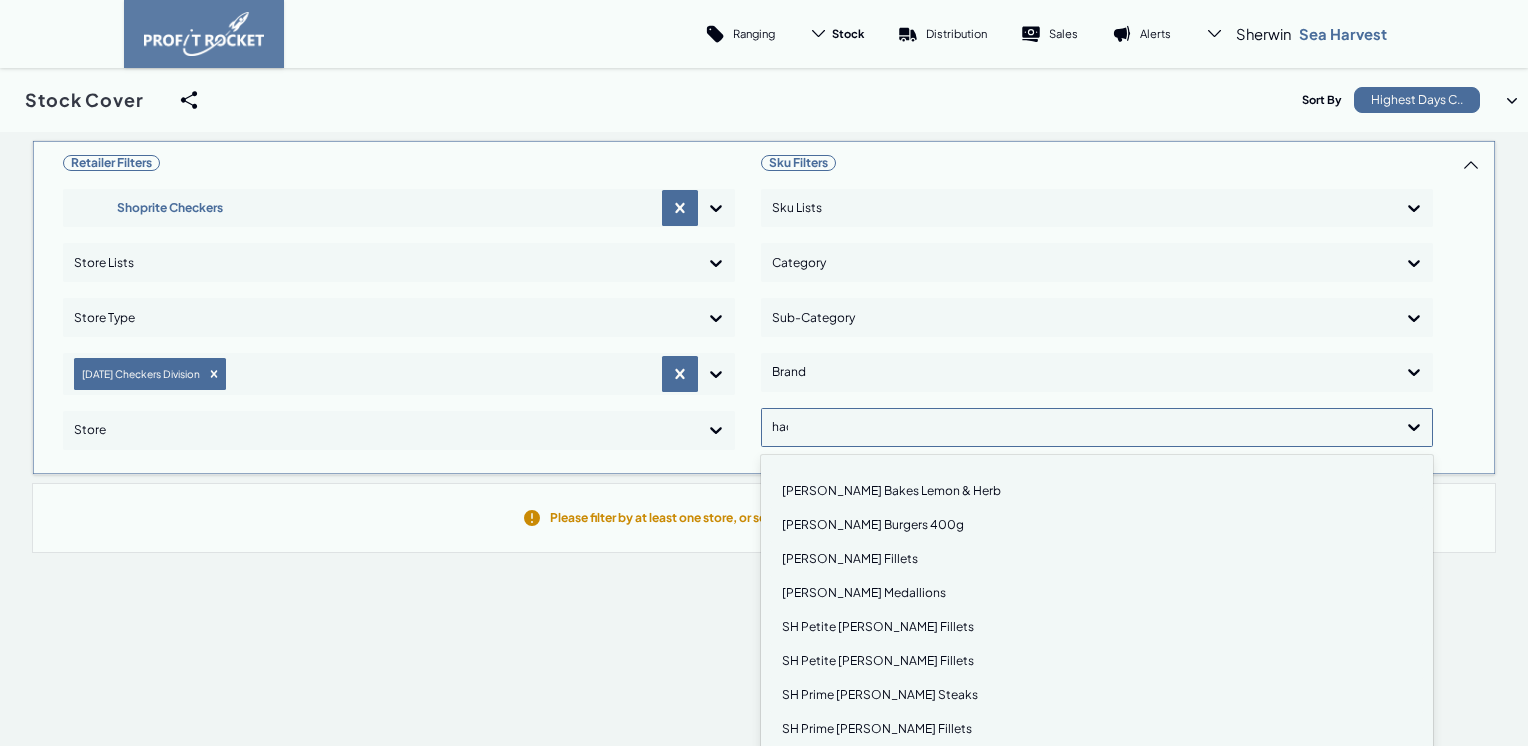 scroll, scrollTop: 0, scrollLeft: 0, axis: both 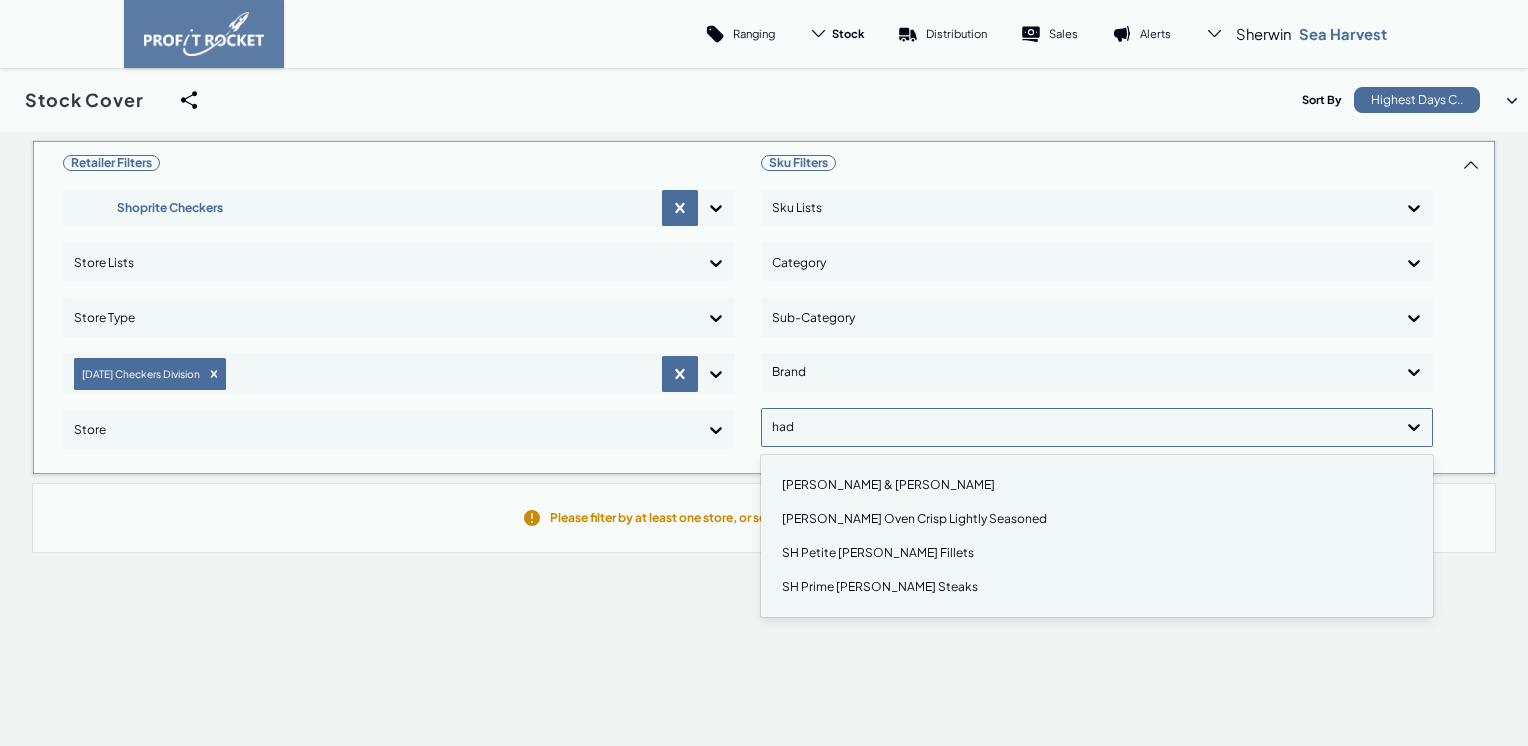 click on "SH Petite [PERSON_NAME] Fillets" at bounding box center [1097, 553] 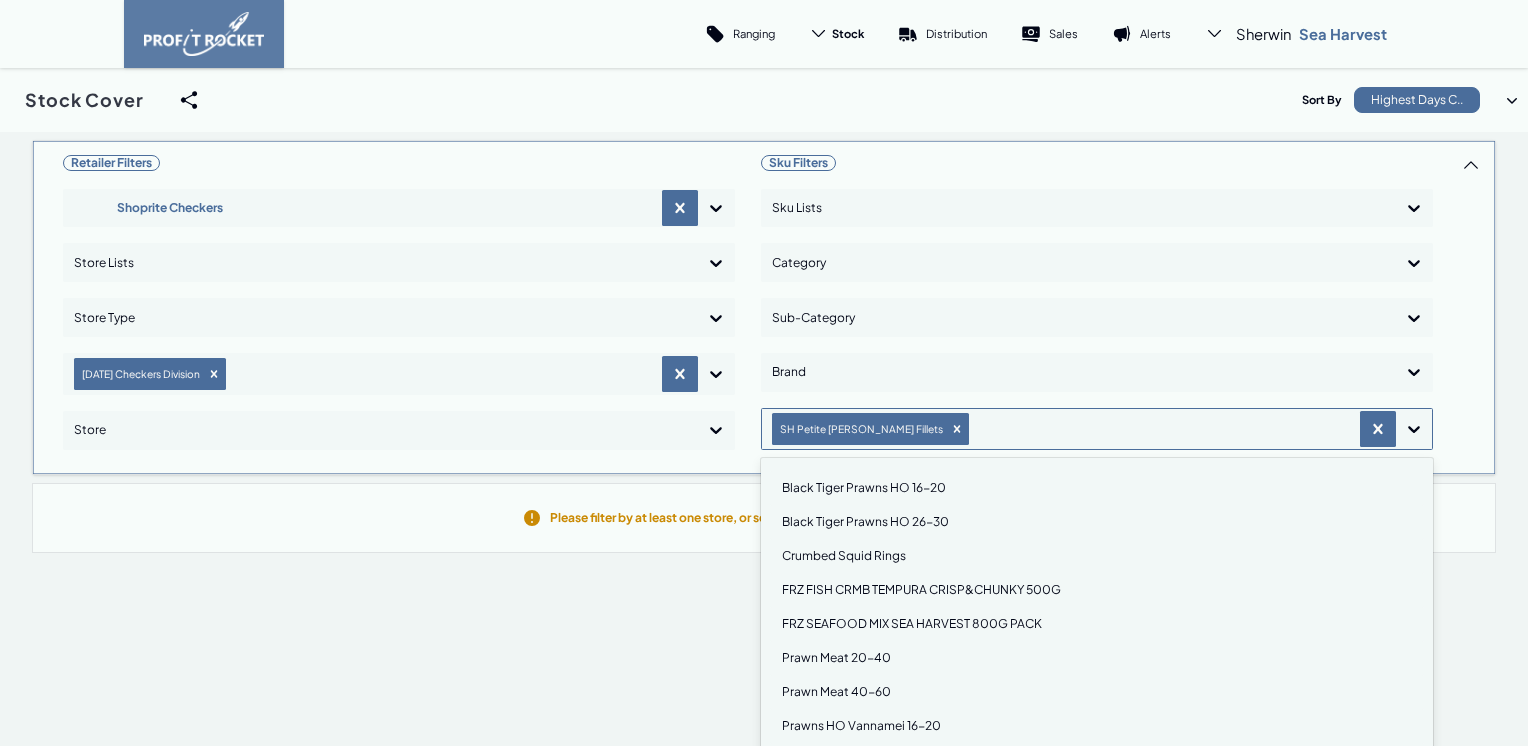 click on "Sku Filters Sku Lists Category Sub-Category Brand option SH Petite Haddock Fillets, selected. option Black Tiger Prawns HO 16-20 focused, 1 of 48. 47 results available. Use Up and Down to choose options, press Enter to select the currently focused option, press Escape to exit the menu, press Tab to select the option and exit the menu. SH Petite Haddock Fillets Black Tiger Prawns HO 16-20 Black Tiger Prawns HO 26-30 Crumbed Squid Rings FRZ FISH CRMB TEMPURA CRISP&CHUNKY 500G FRZ SEAFOOD MIX SEA HARVEST 800G PACK Prawn Meat 20-40 Prawn Meat 40-60 Prawns HO Vannamei 16-20 Prawns HO Vannamei 26-30 SH Baby Hake SH Baby Hake in a Bag SH Batterdipt Hake Fillets SH Cape Whiting Steaks SH Chunky Hake Fillets SH Country Fry Lightly Seasoned SH Crisp & Chunky Garlic & Parsley SH Crisp & Chunky Haddock SH Crisp & Chunky Lemon SH Crisp&Chunky Classic SH EXTRA CHUNKY CLASSIC 280GR SH EXTRA CHUNKY TEMPURA 280GR SH Fish Burger SH Fish Cakes 300g SH Fish Cakes 600g SH Fish Fingers 400g SH Fish Fingers 600g SH Fish Friday" at bounding box center (1097, 307) 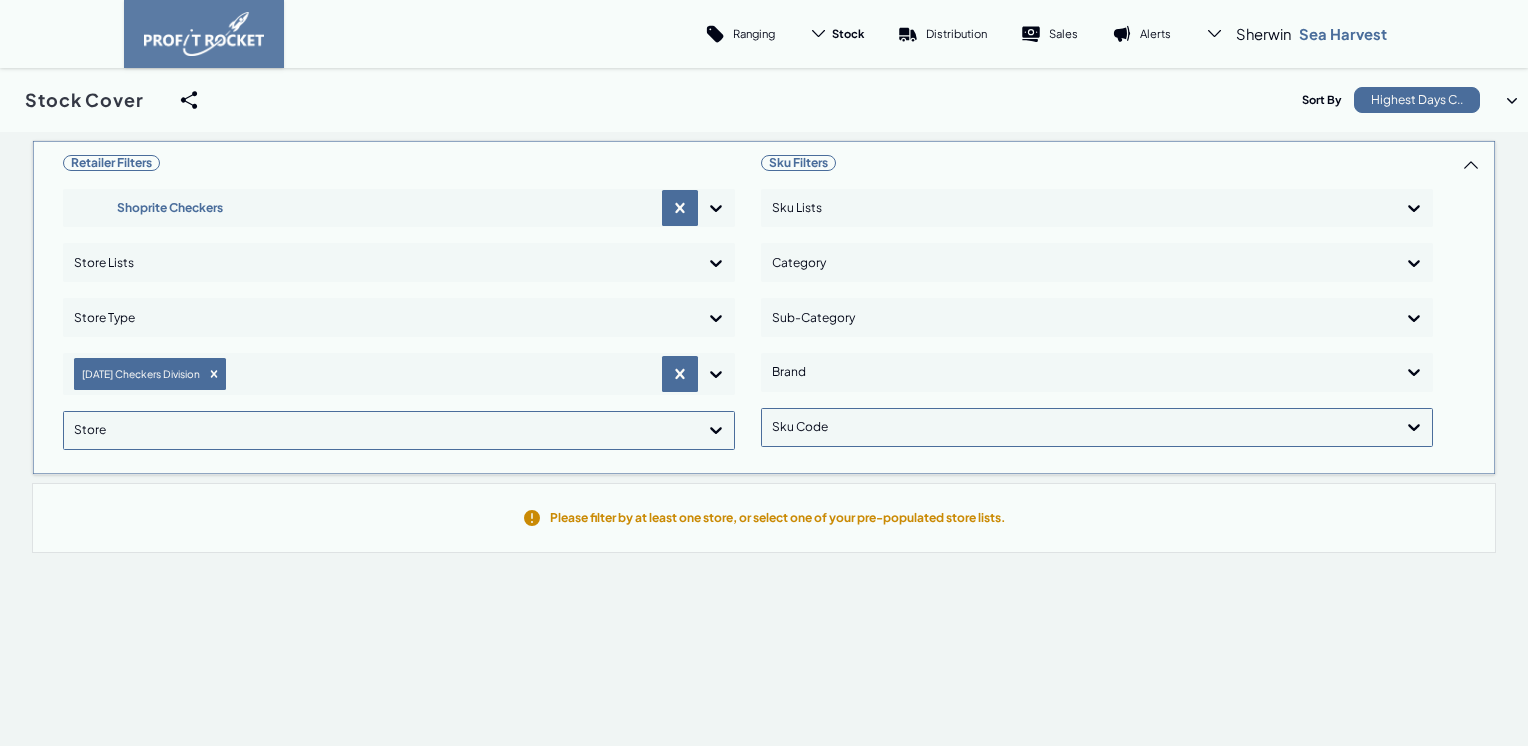 click on "Retailer Filters Shoprite Checkers Store Lists Store Type Natal Checkers Division Store" at bounding box center [399, 307] 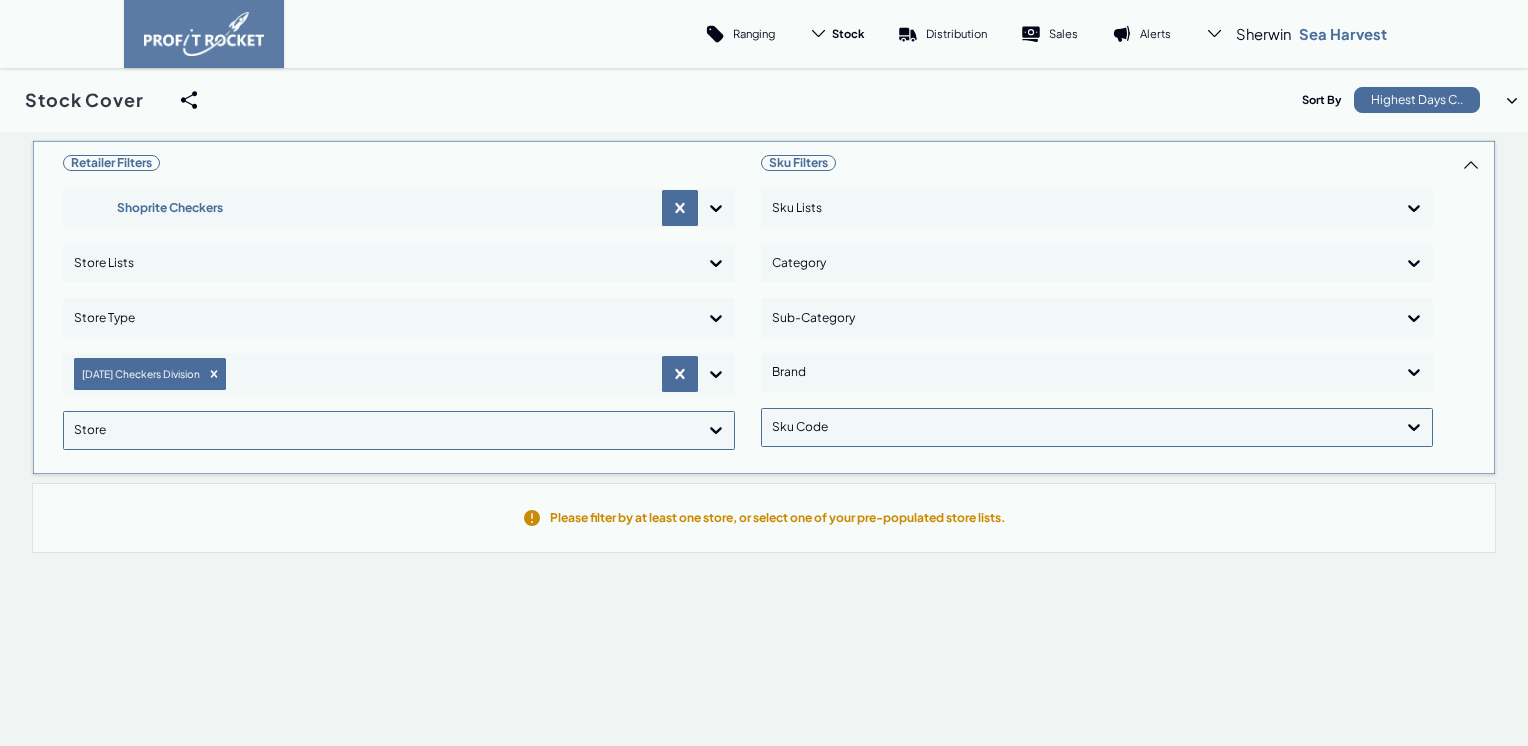 click at bounding box center (716, 430) 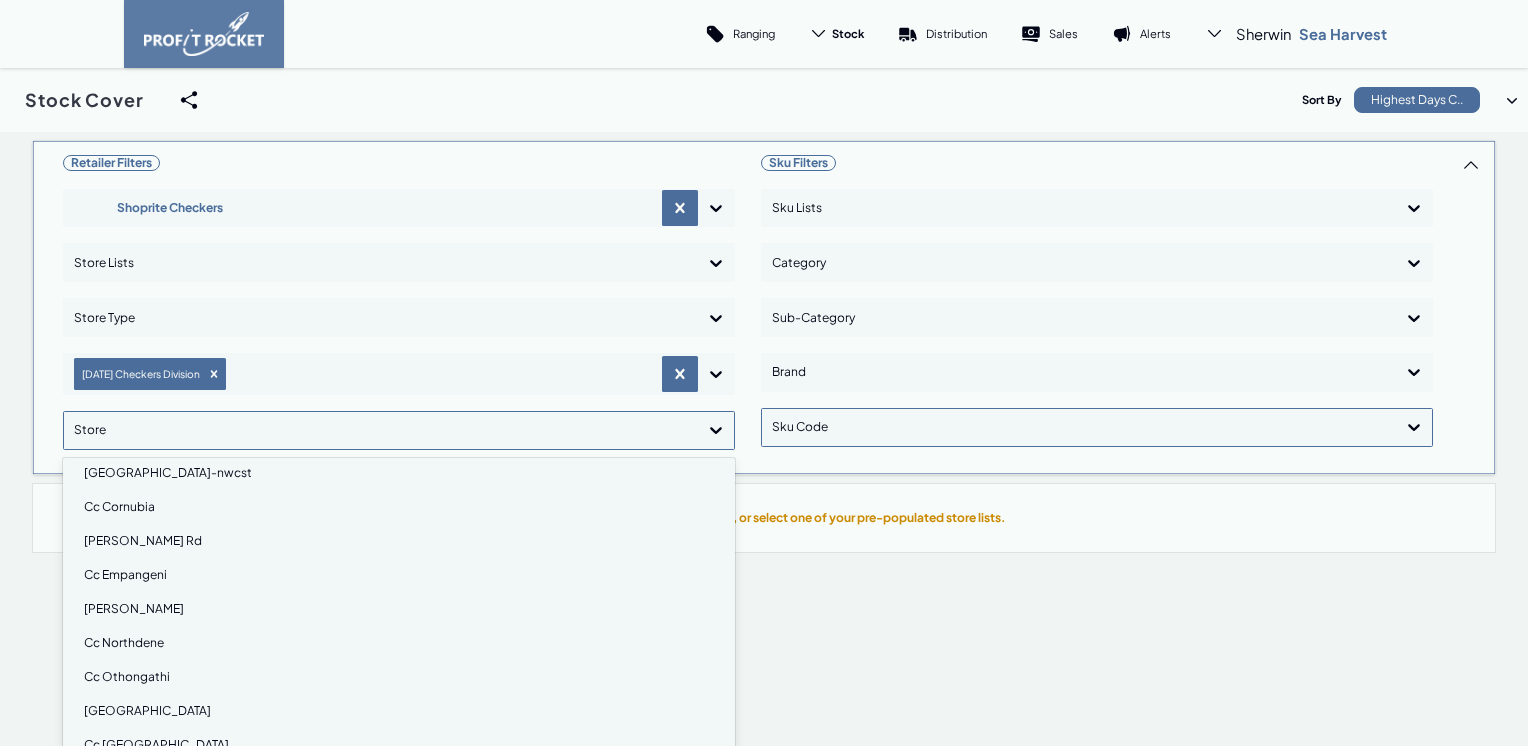 scroll, scrollTop: 0, scrollLeft: 0, axis: both 